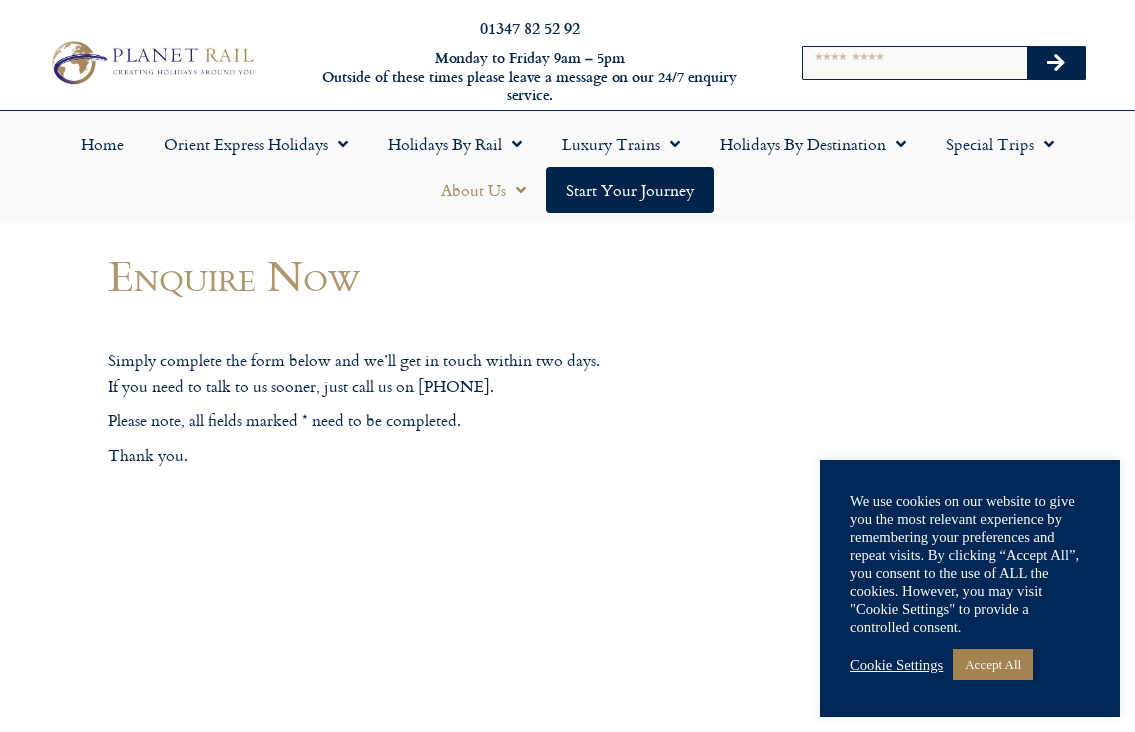 scroll, scrollTop: 0, scrollLeft: 0, axis: both 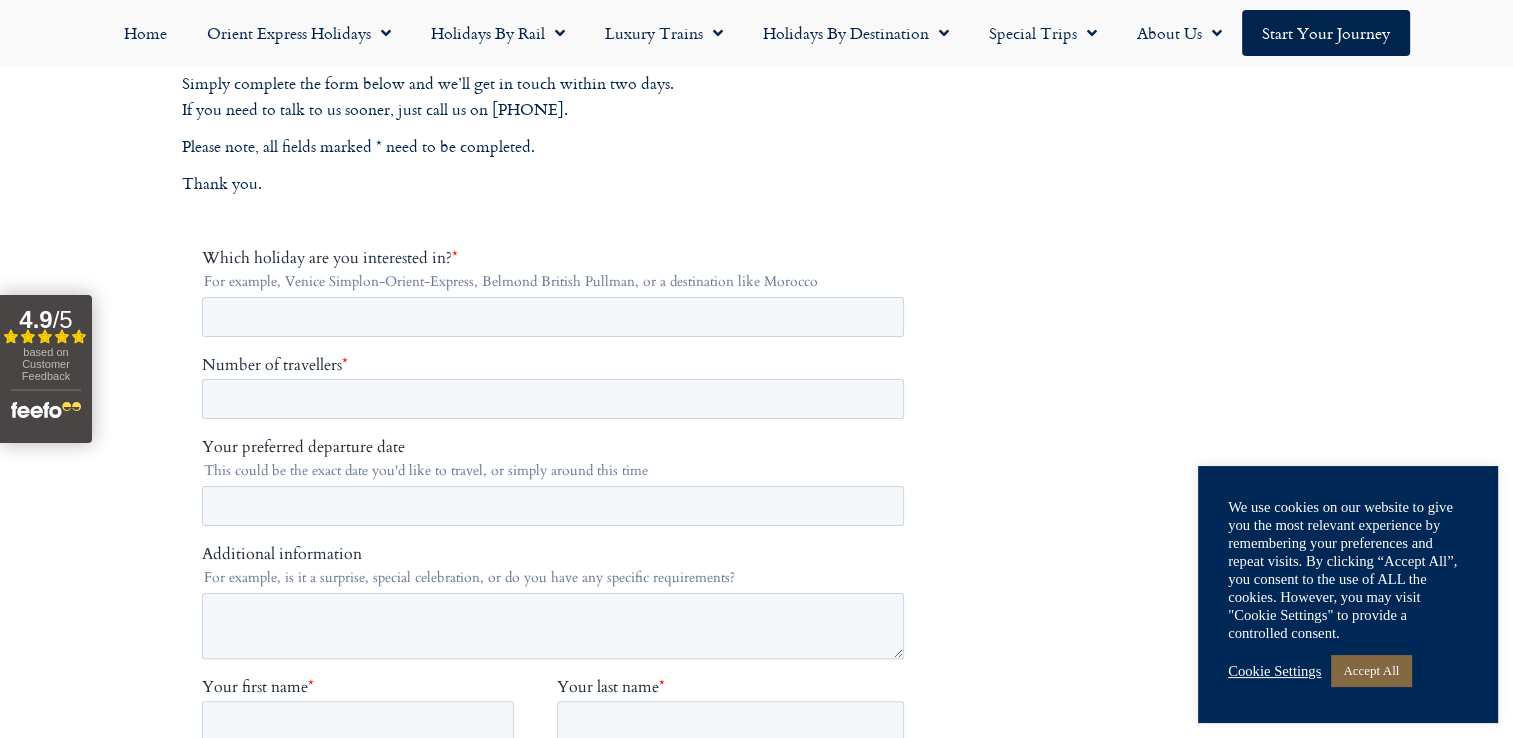 click on "Accept All" at bounding box center [1371, 670] 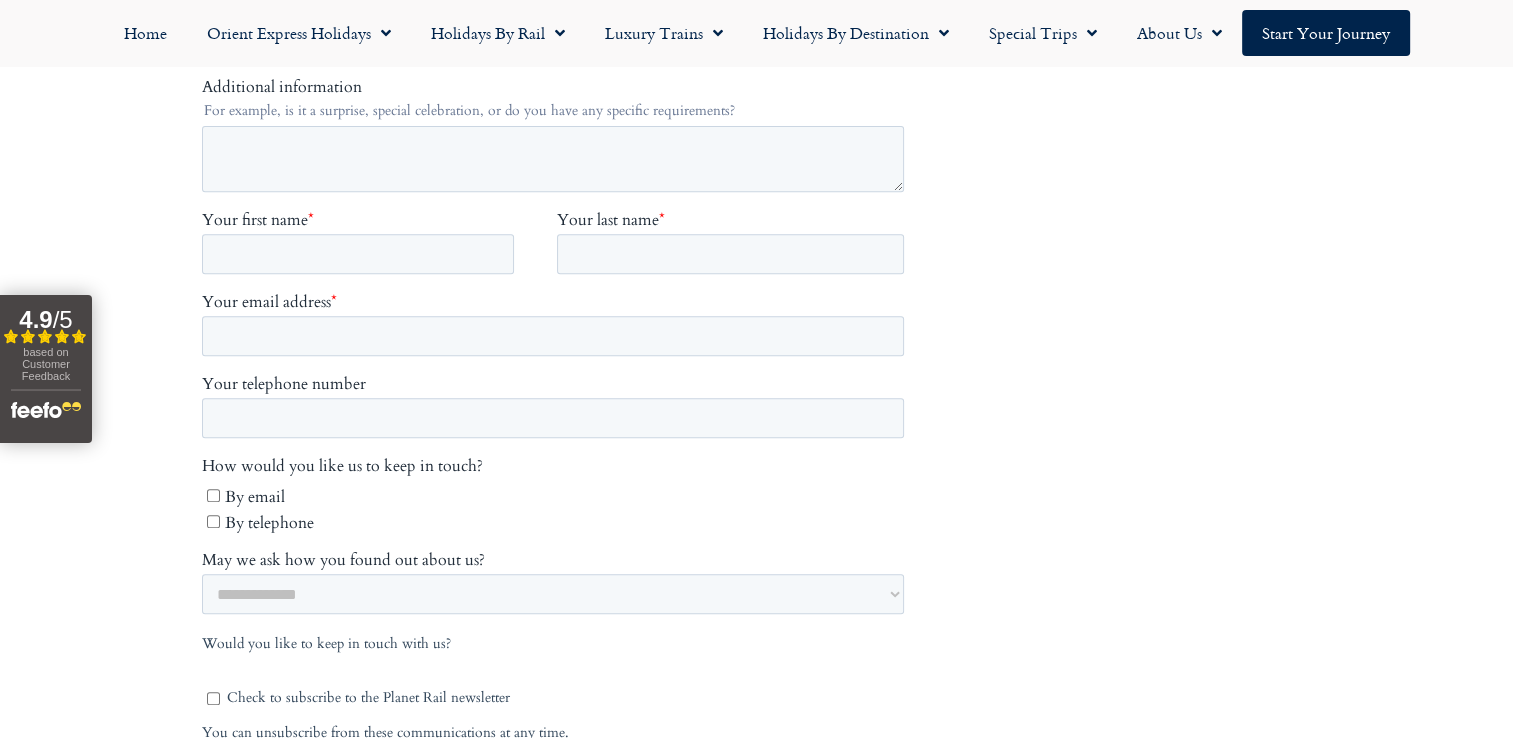 scroll, scrollTop: 200, scrollLeft: 0, axis: vertical 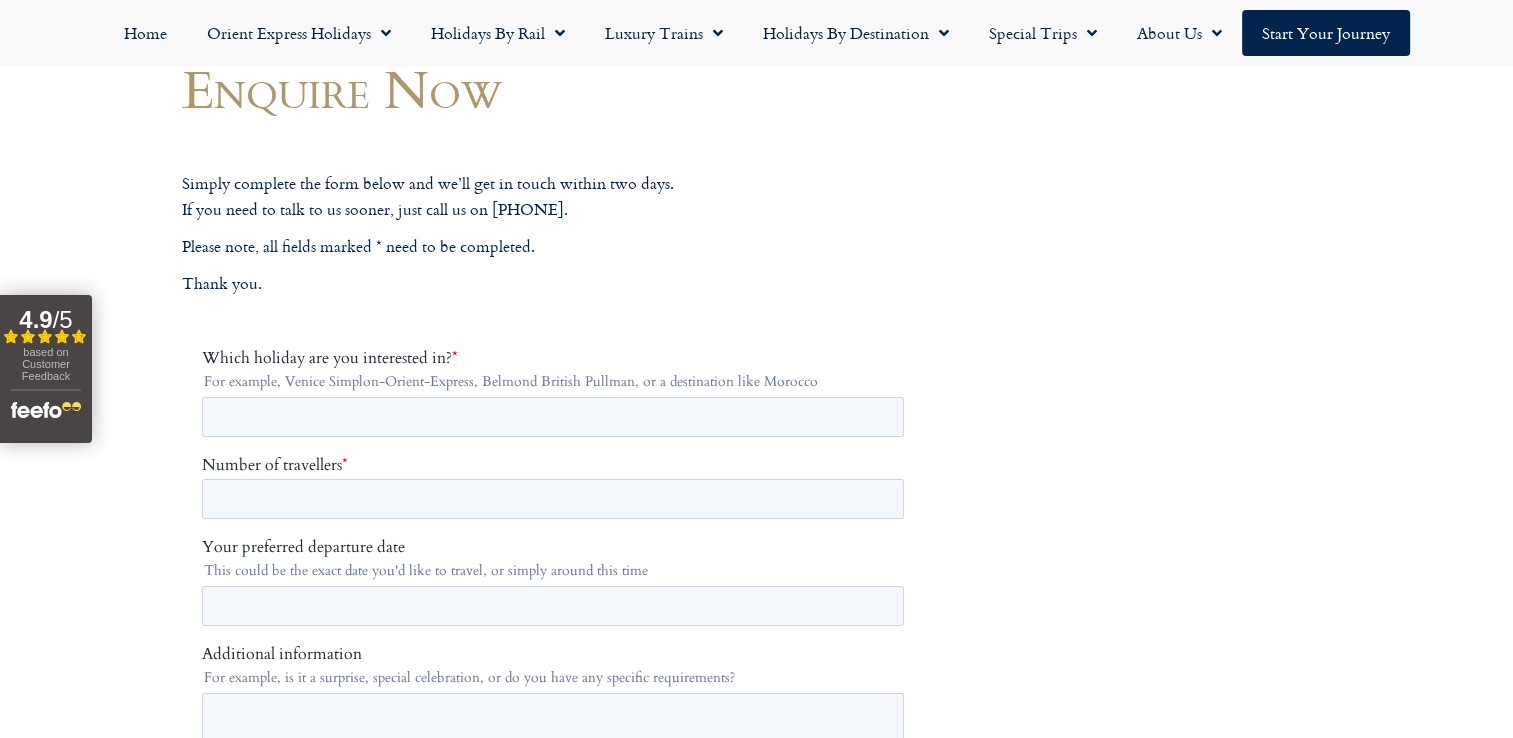 click on "Simply complete the form below and we’ll get in touch within two days. If you need to talk to us sooner, just call us on [PHONE]. Please note, all fields marked * need to be completed. Thank you." at bounding box center [557, 833] 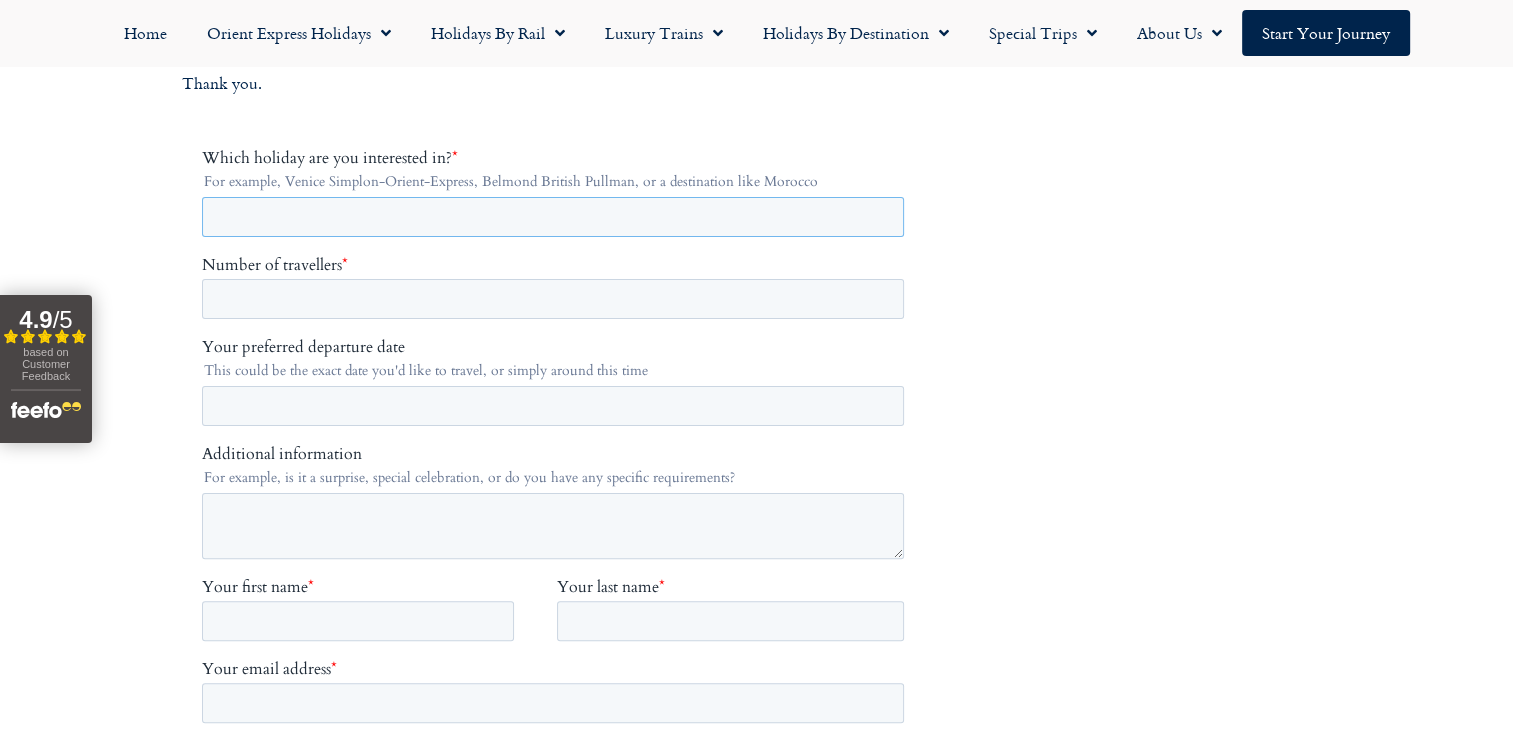 click on "Which holiday are you interested in? *" at bounding box center [552, 217] 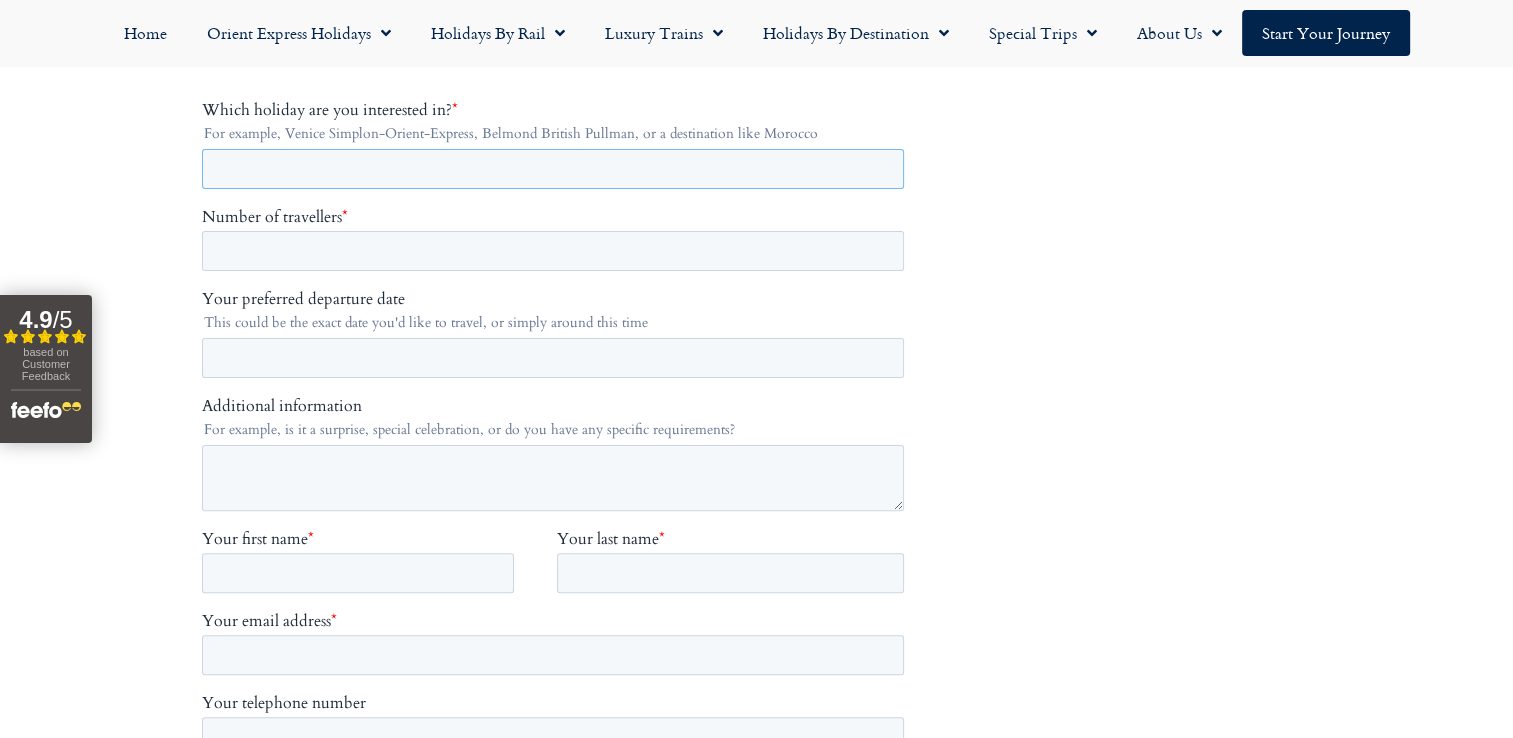 scroll, scrollTop: 400, scrollLeft: 0, axis: vertical 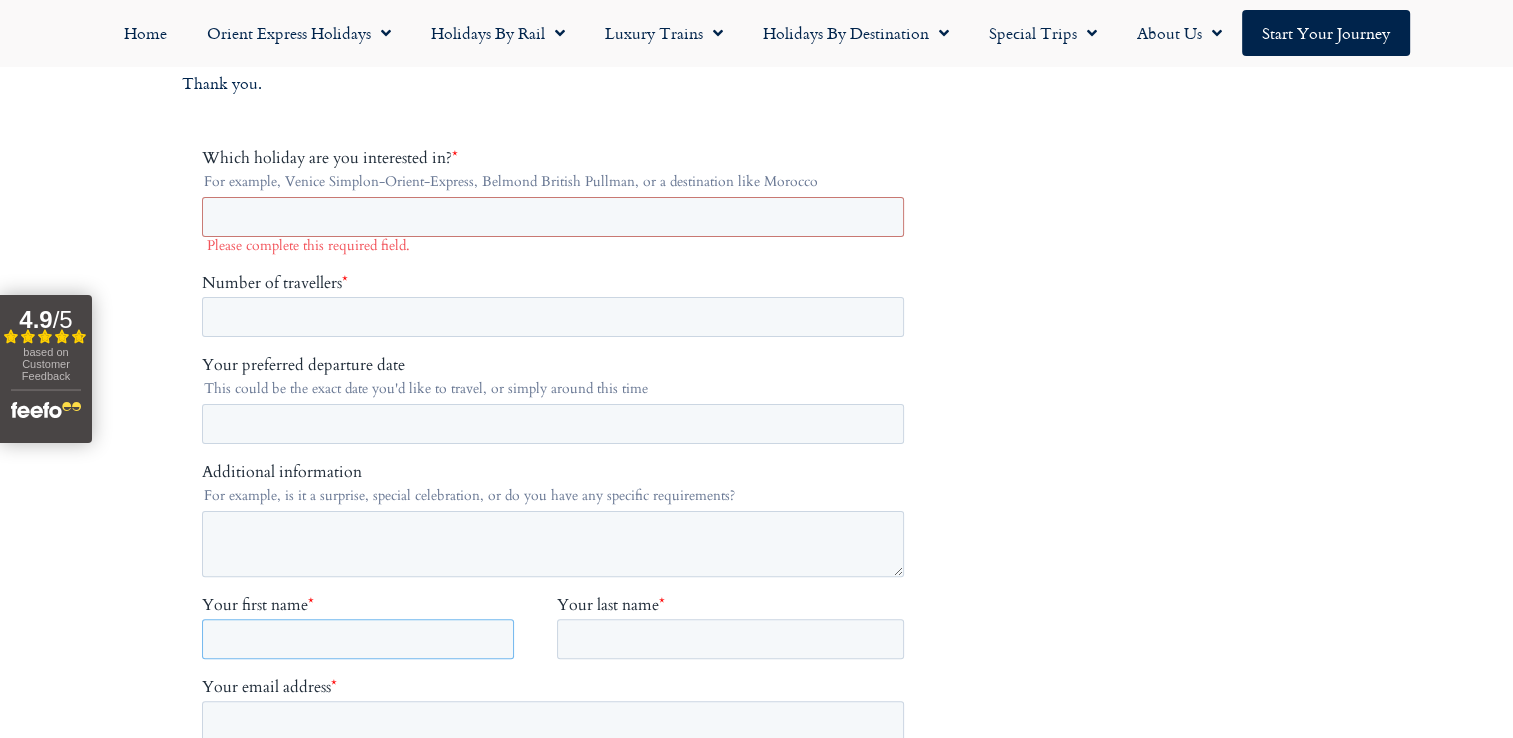 click on "Your [FIRST] * Your [LAST] *" at bounding box center [556, 636] 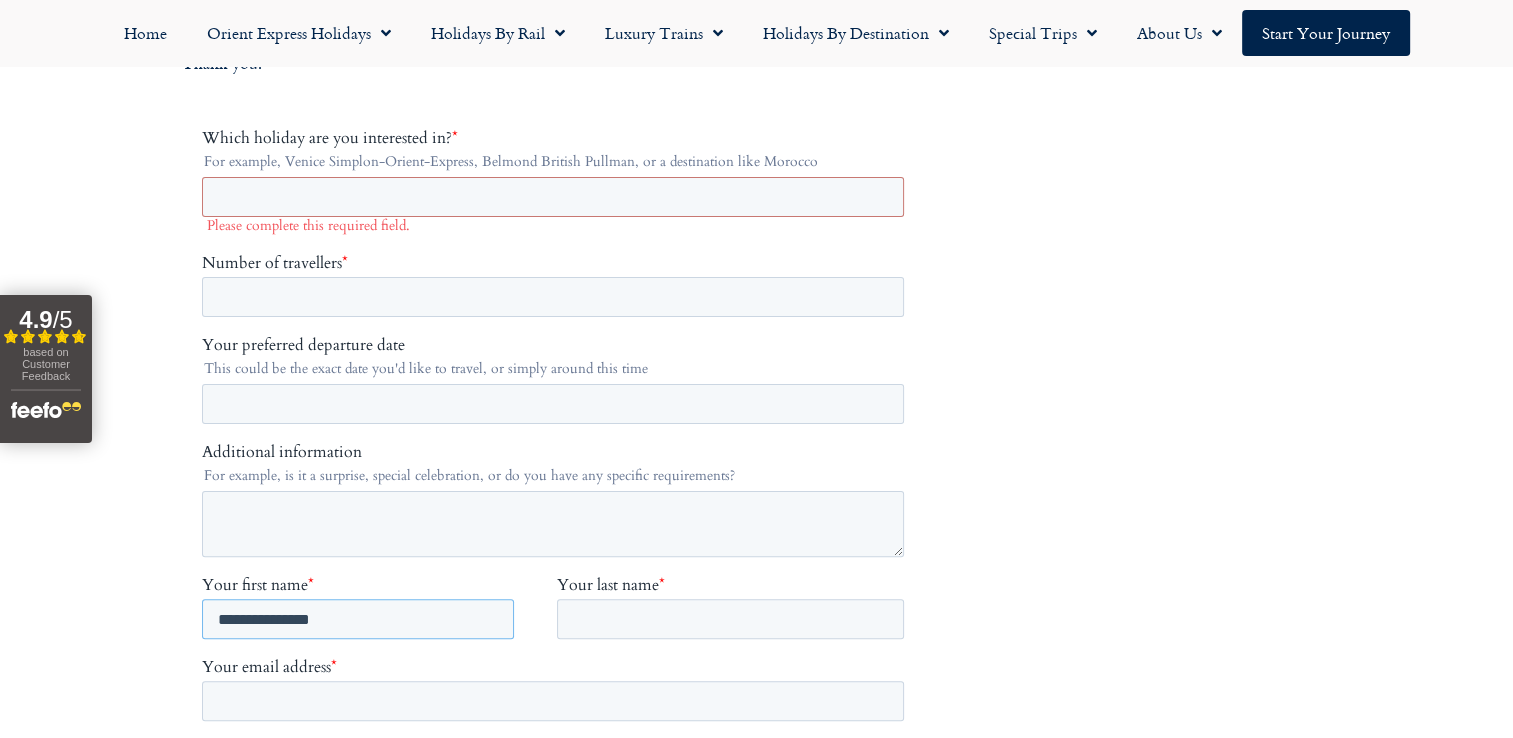 scroll, scrollTop: 500, scrollLeft: 0, axis: vertical 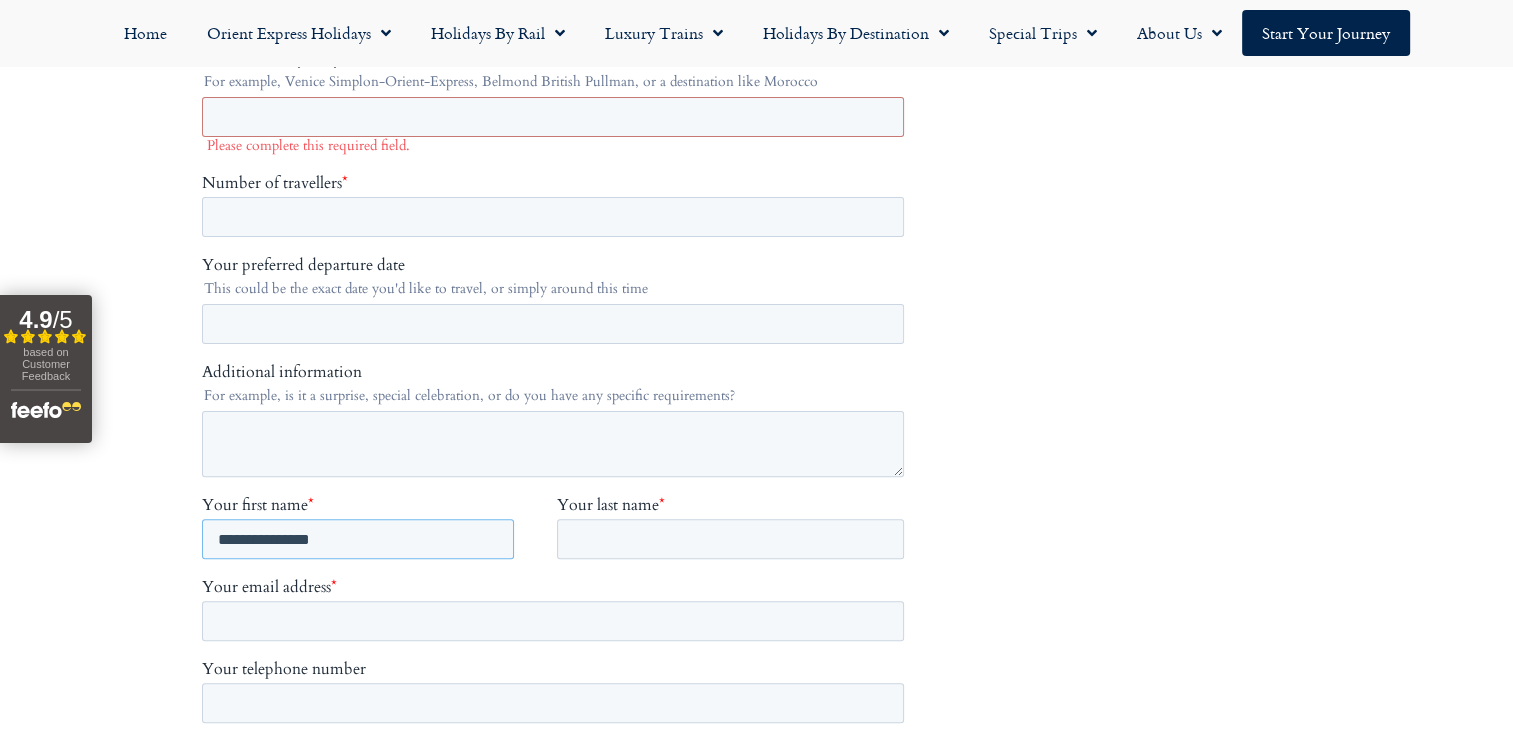 click on "**********" at bounding box center [357, 539] 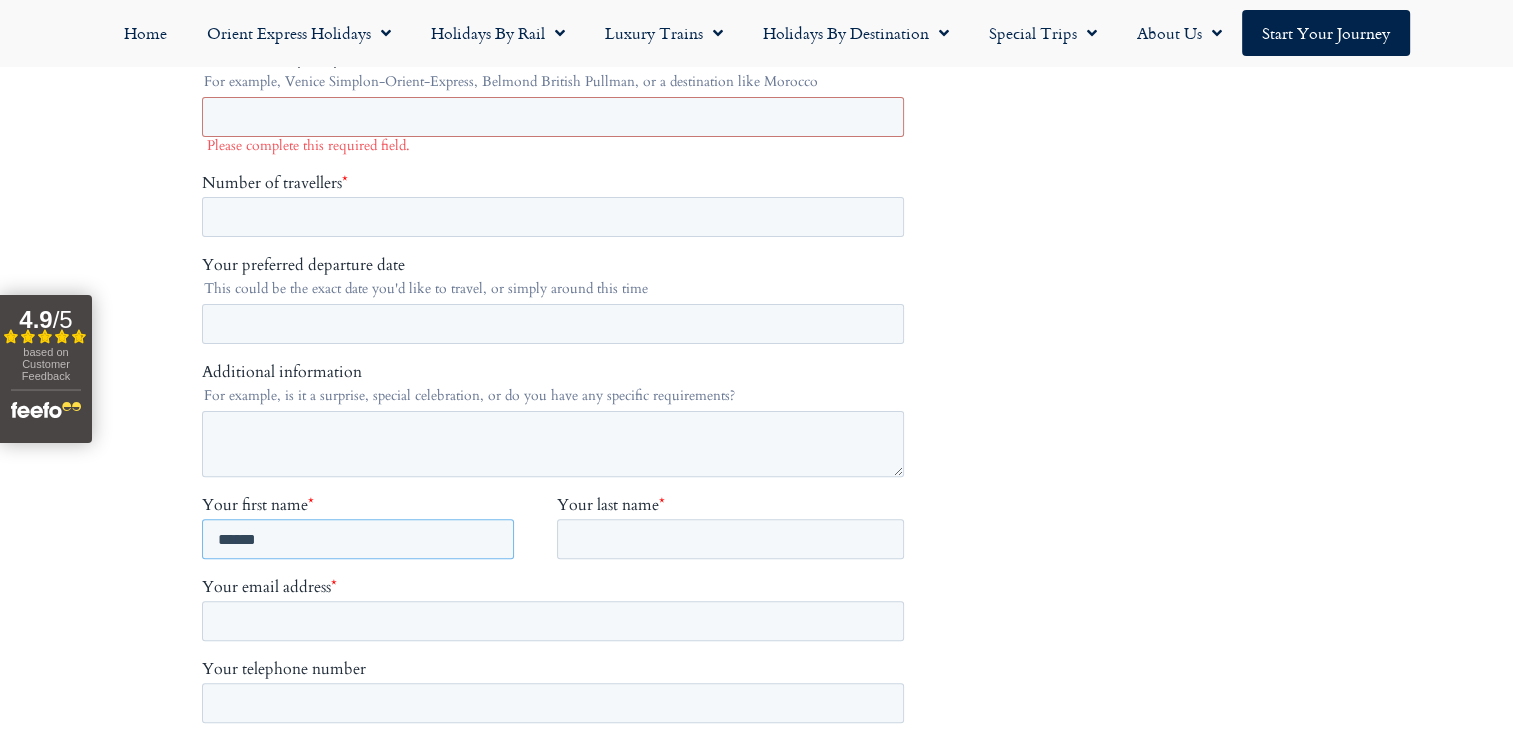 type on "******" 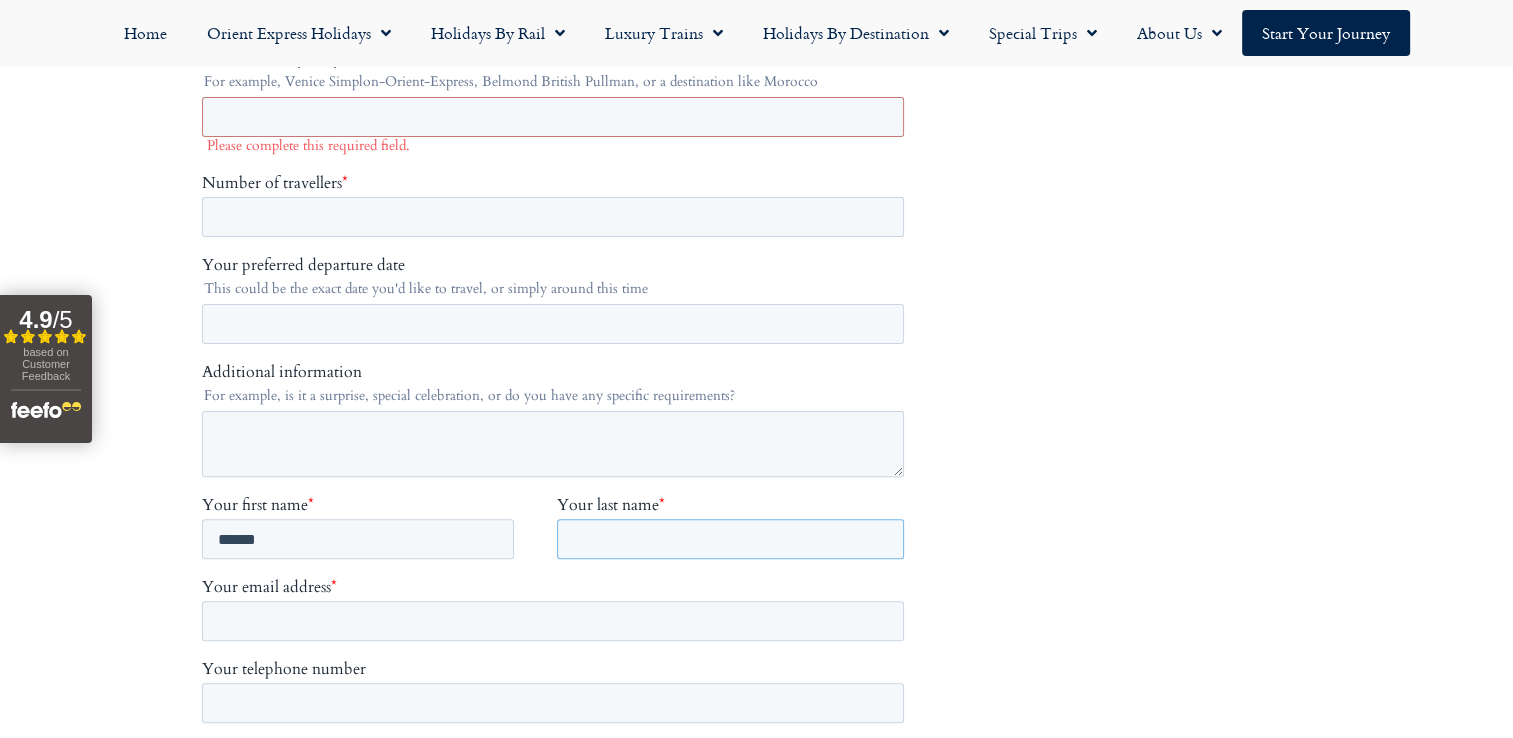 click on "Your last name *" at bounding box center (729, 539) 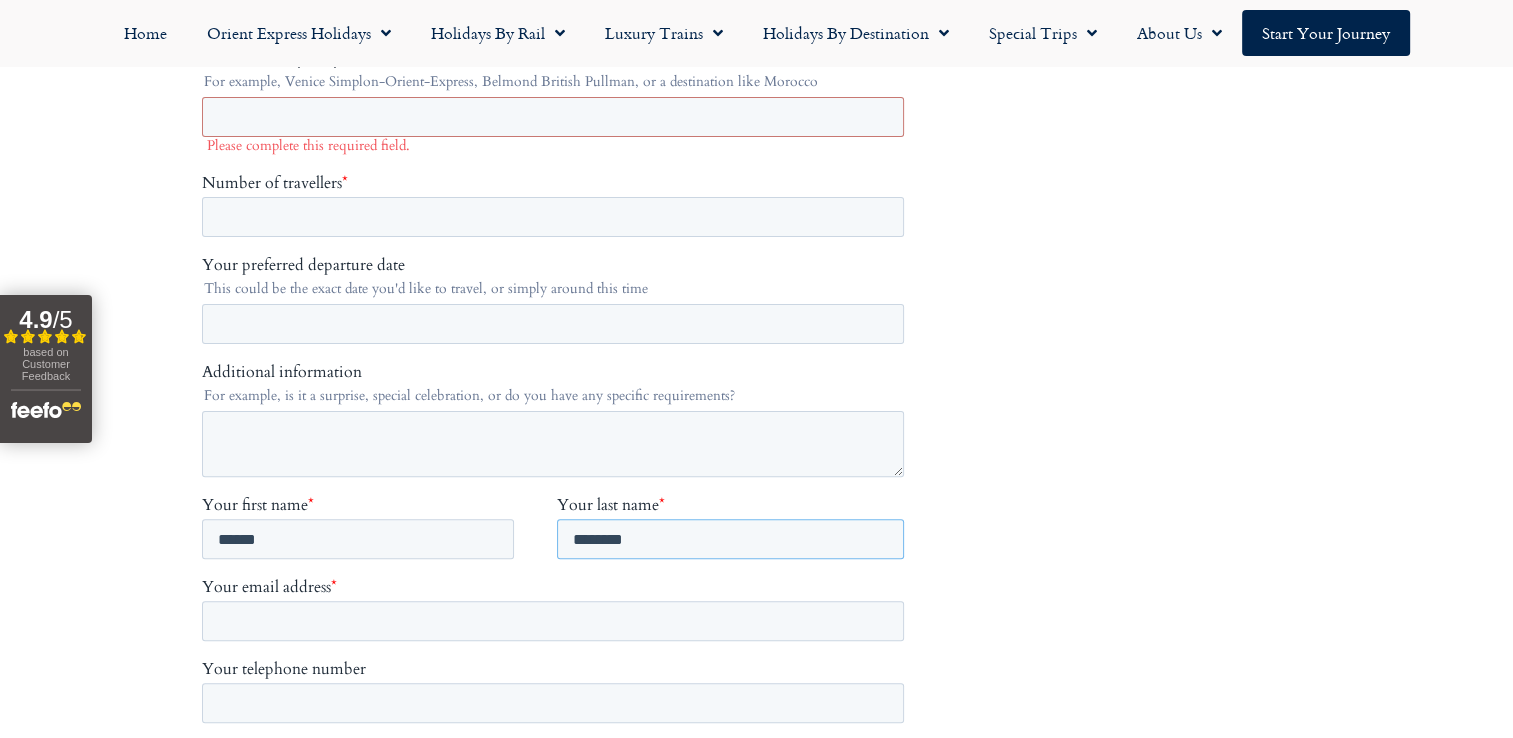 type on "********" 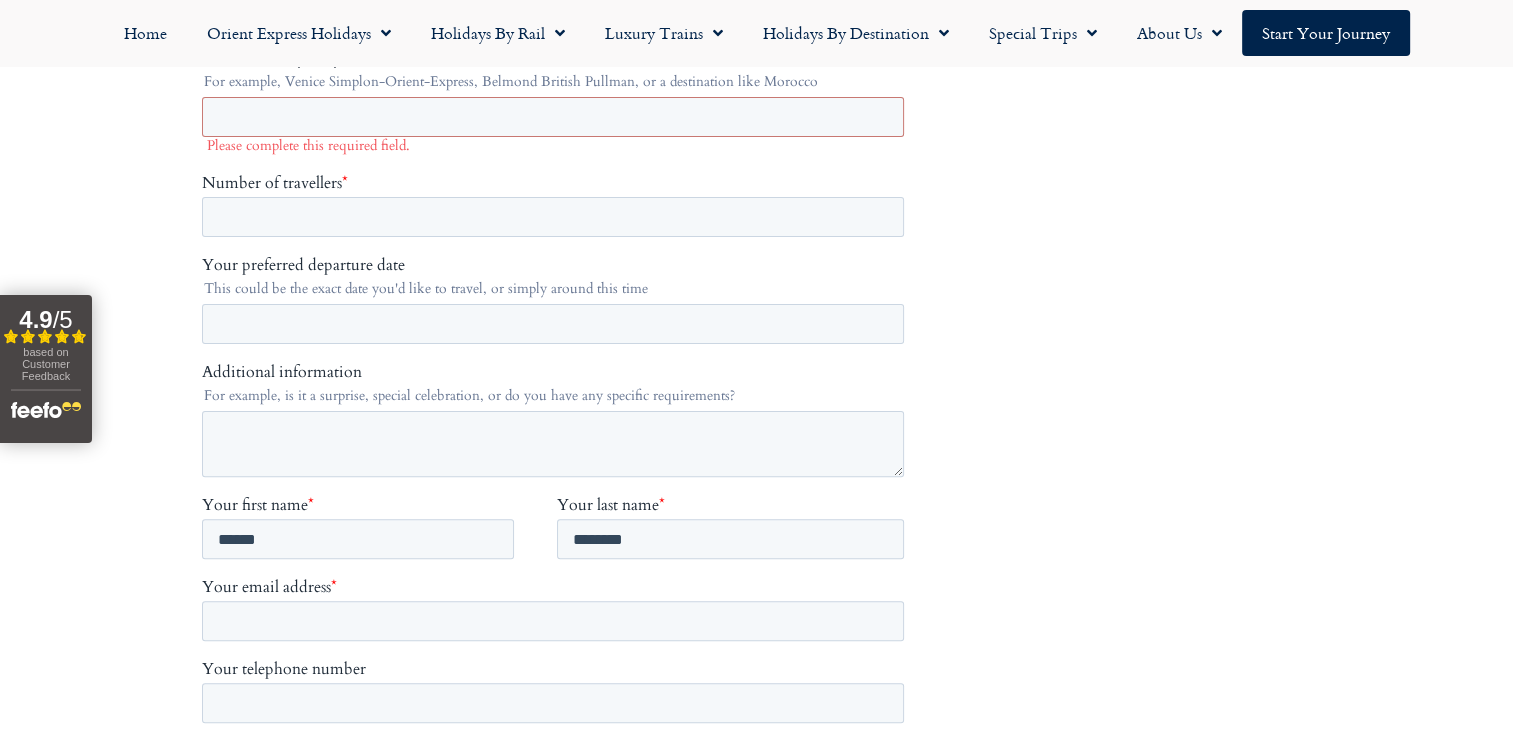 click on "Your preferred departure date This could be the exact date you'd like to travel, or simply around this time" at bounding box center [556, 308] 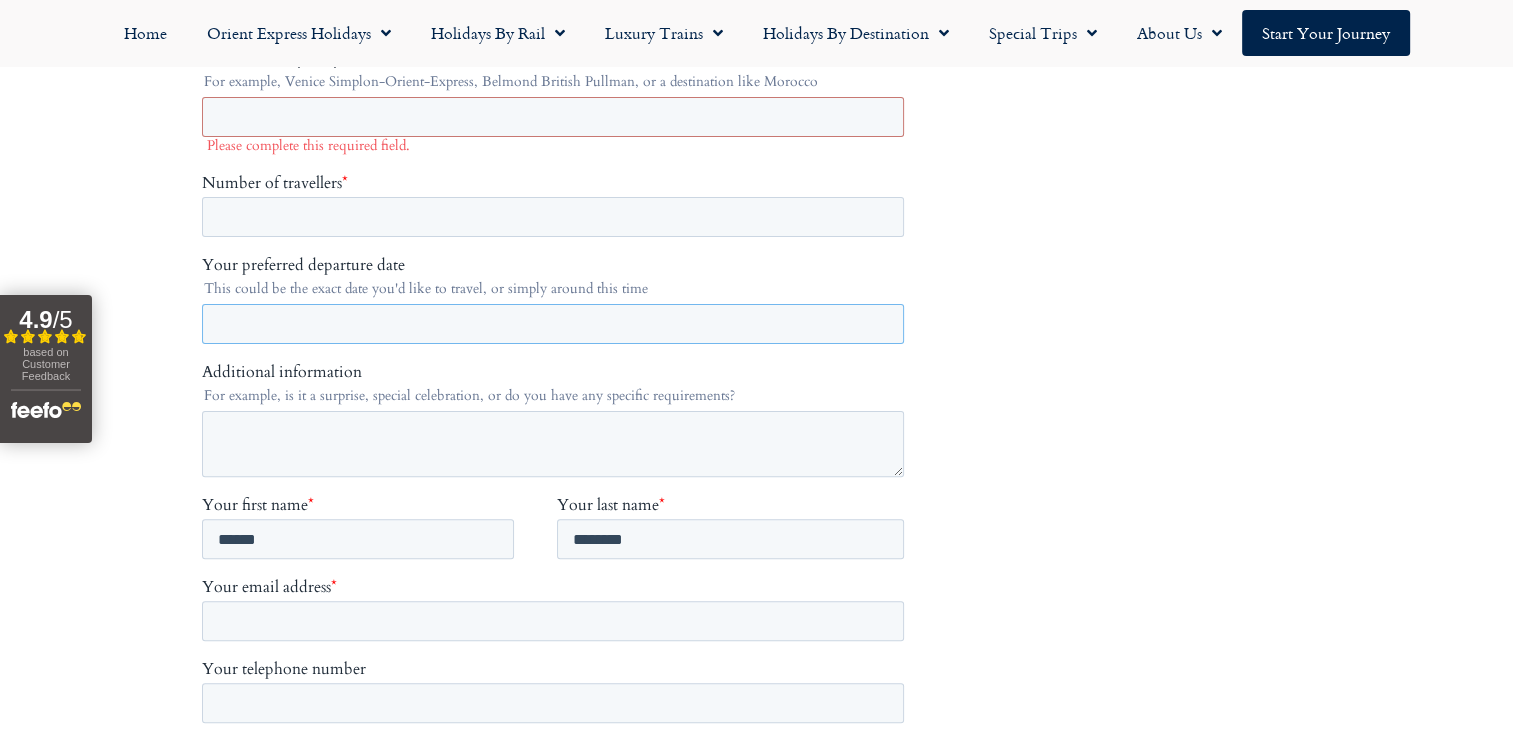 click on "Your preferred departure date" at bounding box center [552, 324] 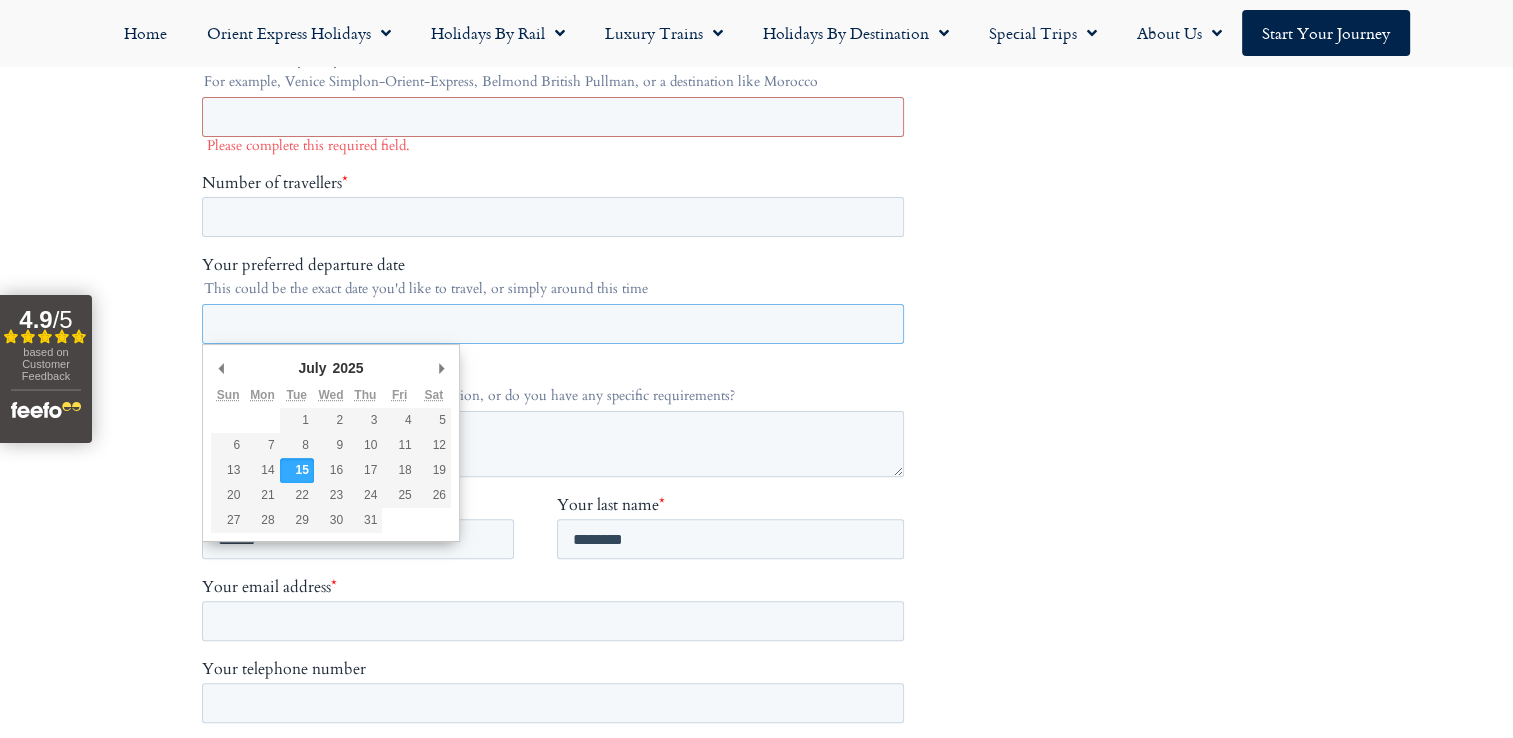 drag, startPoint x: 450, startPoint y: 361, endPoint x: 429, endPoint y: 368, distance: 22.135944 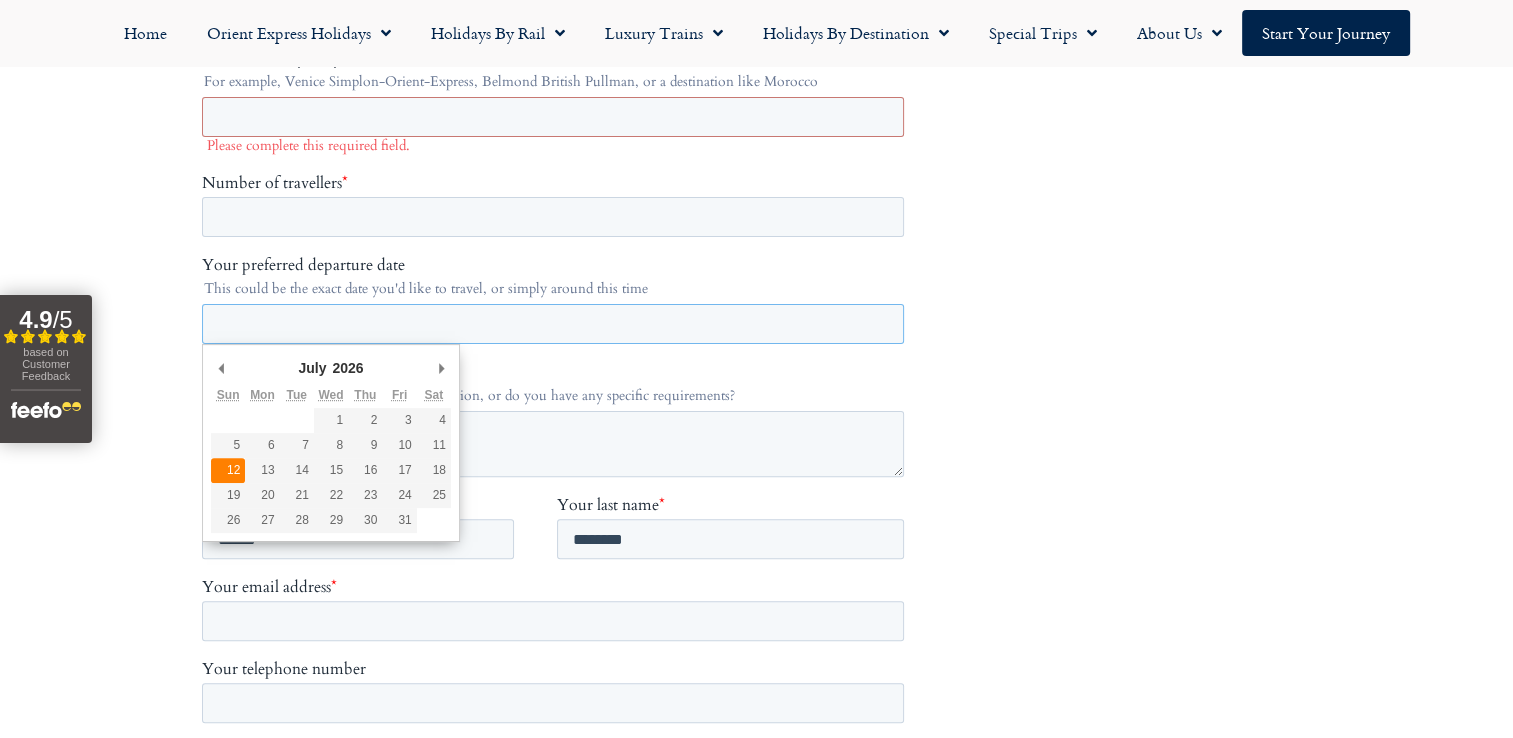 type on "[DATE]" 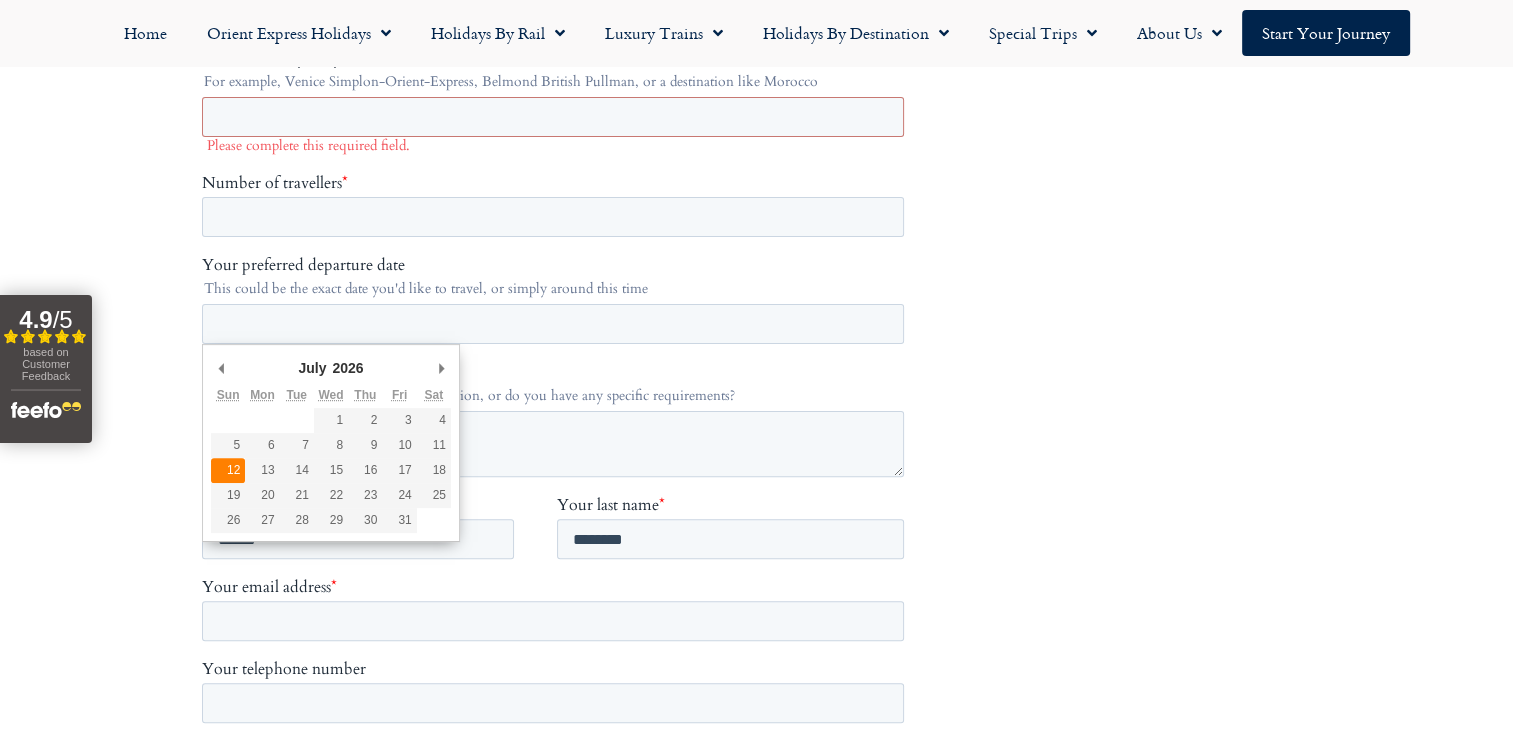 type on "**********" 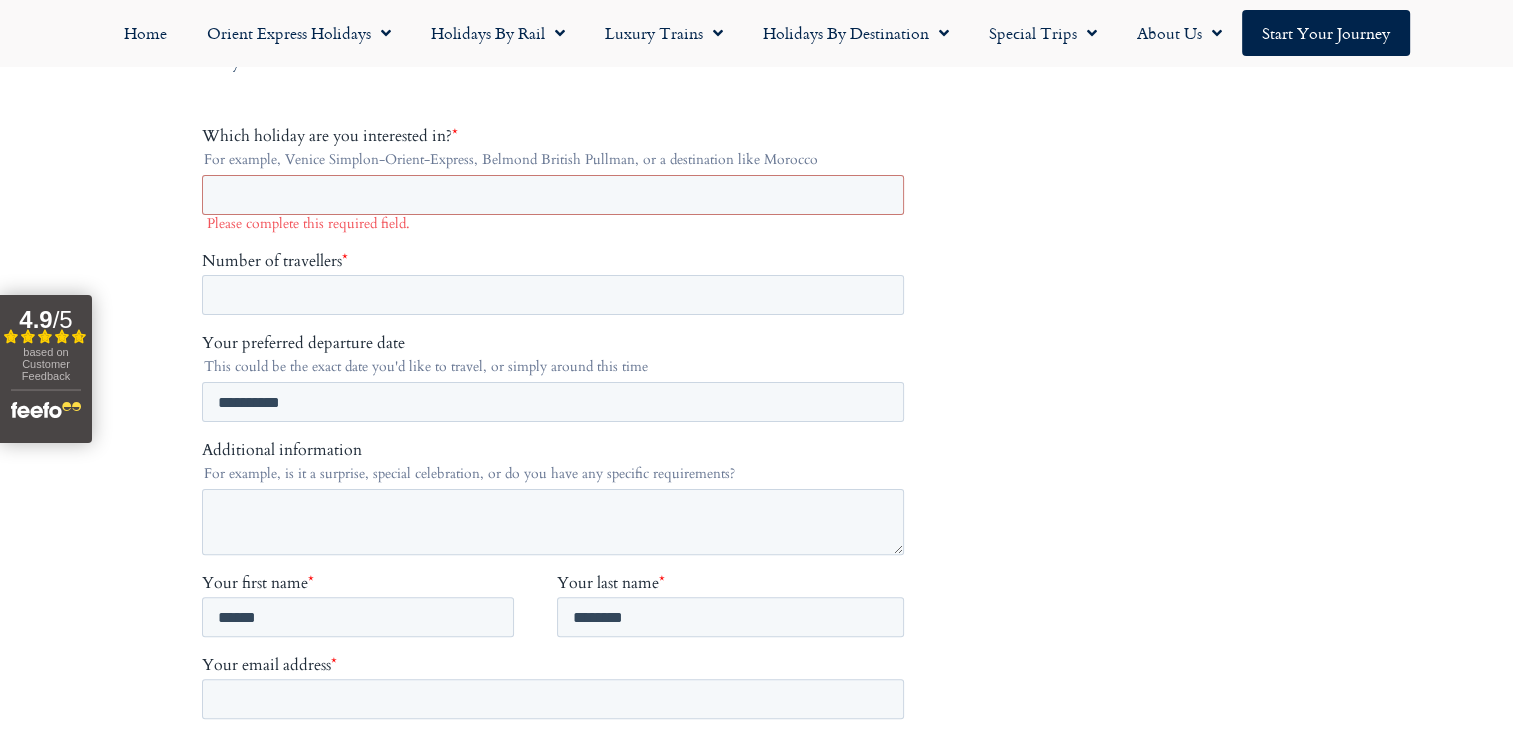 scroll, scrollTop: 400, scrollLeft: 0, axis: vertical 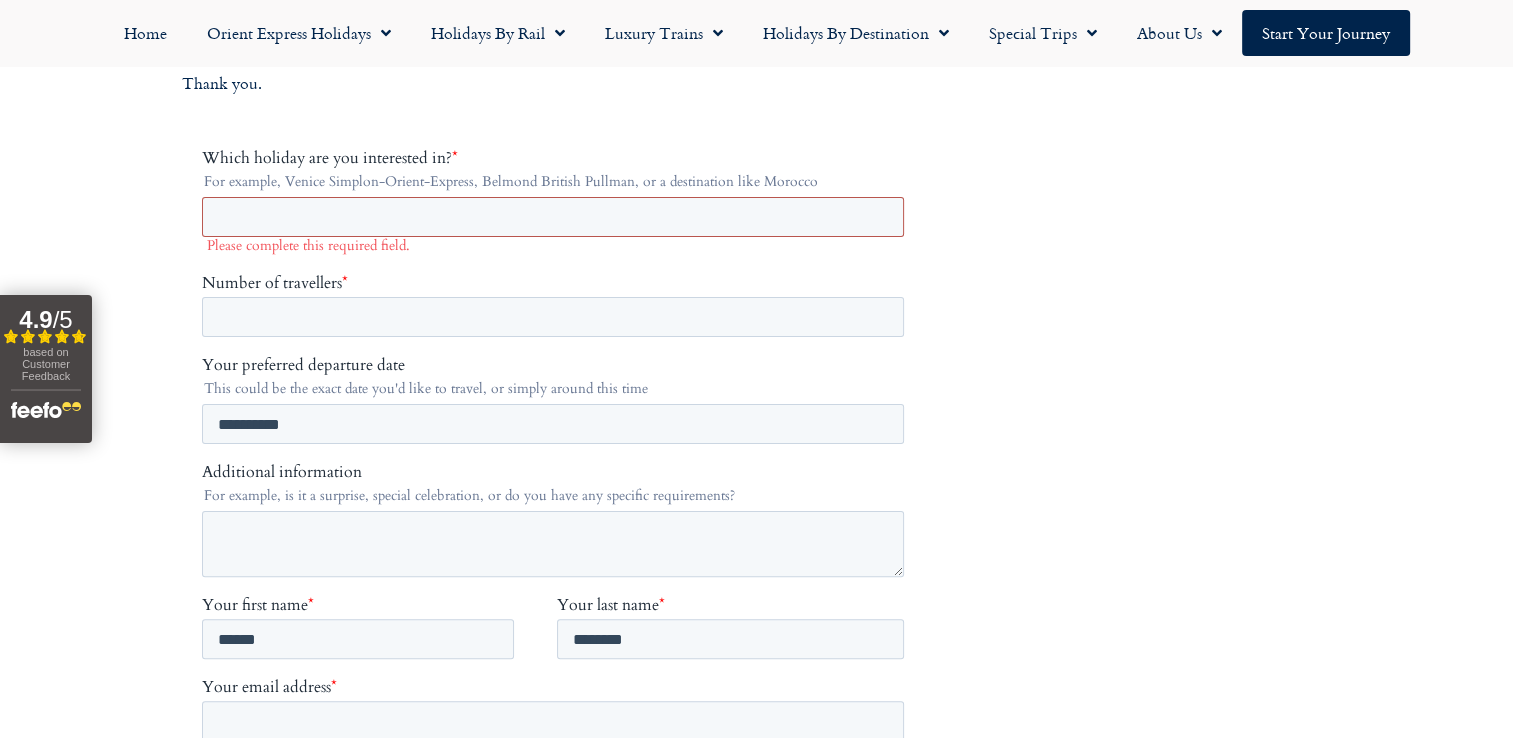 click on "Which holiday are you interested in? *" at bounding box center [552, 217] 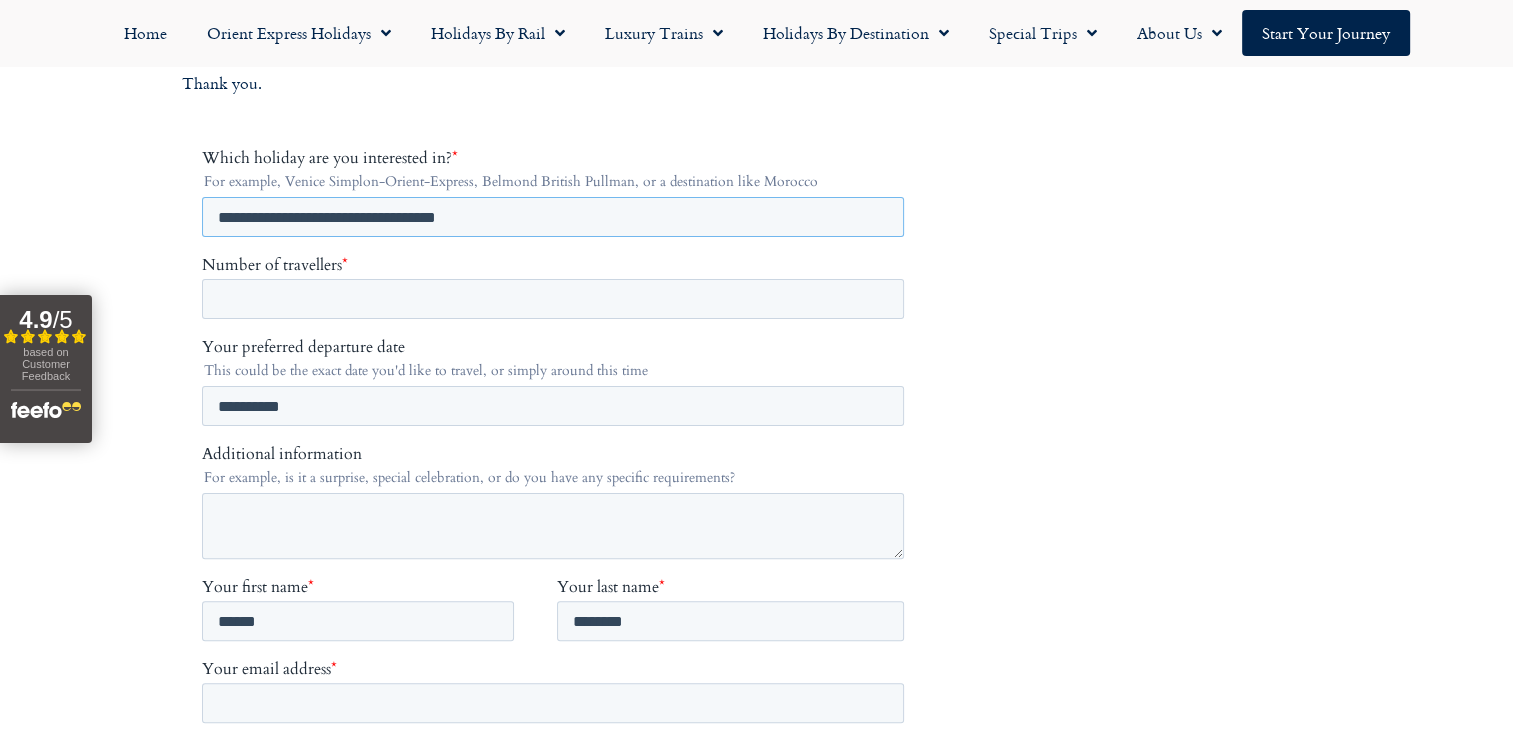 scroll, scrollTop: 500, scrollLeft: 0, axis: vertical 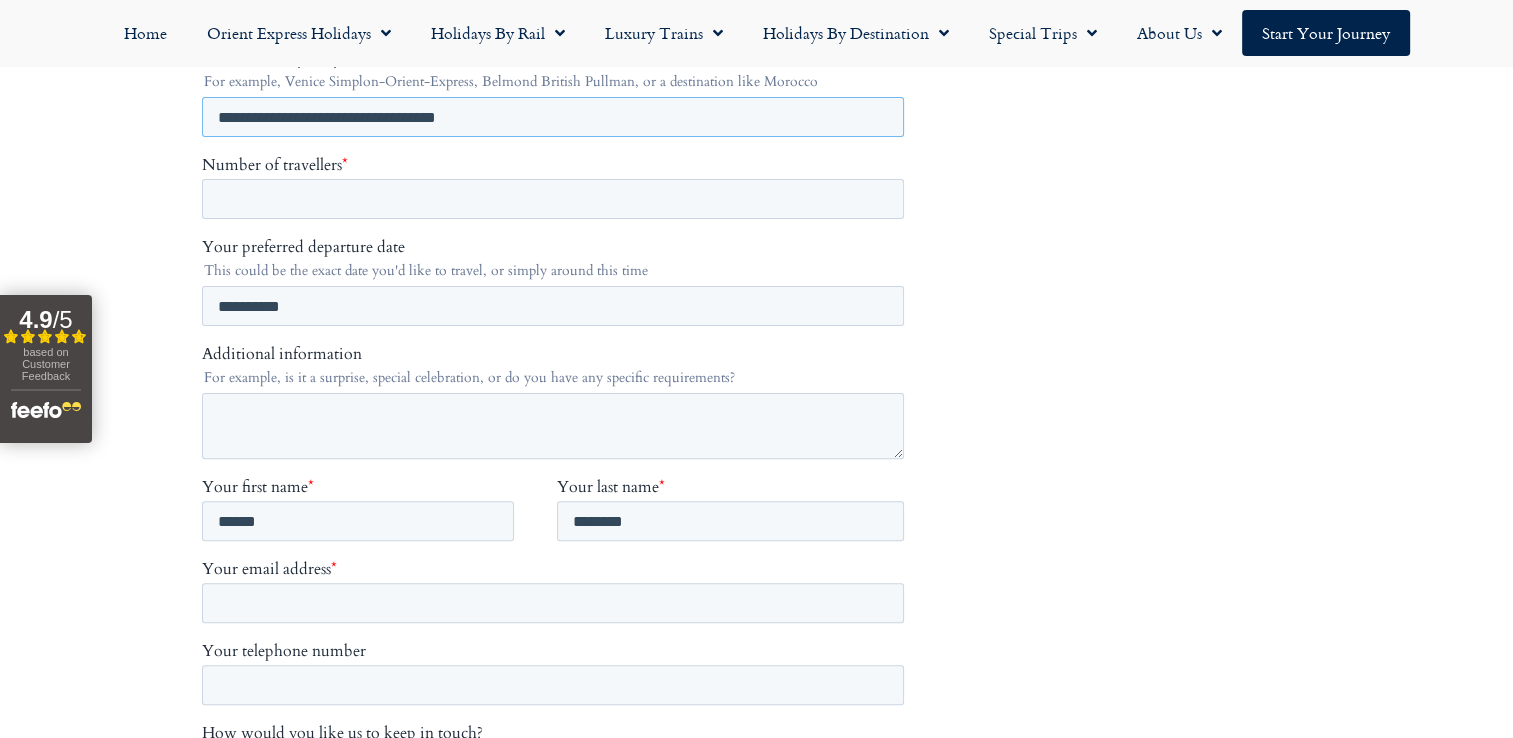 type on "**********" 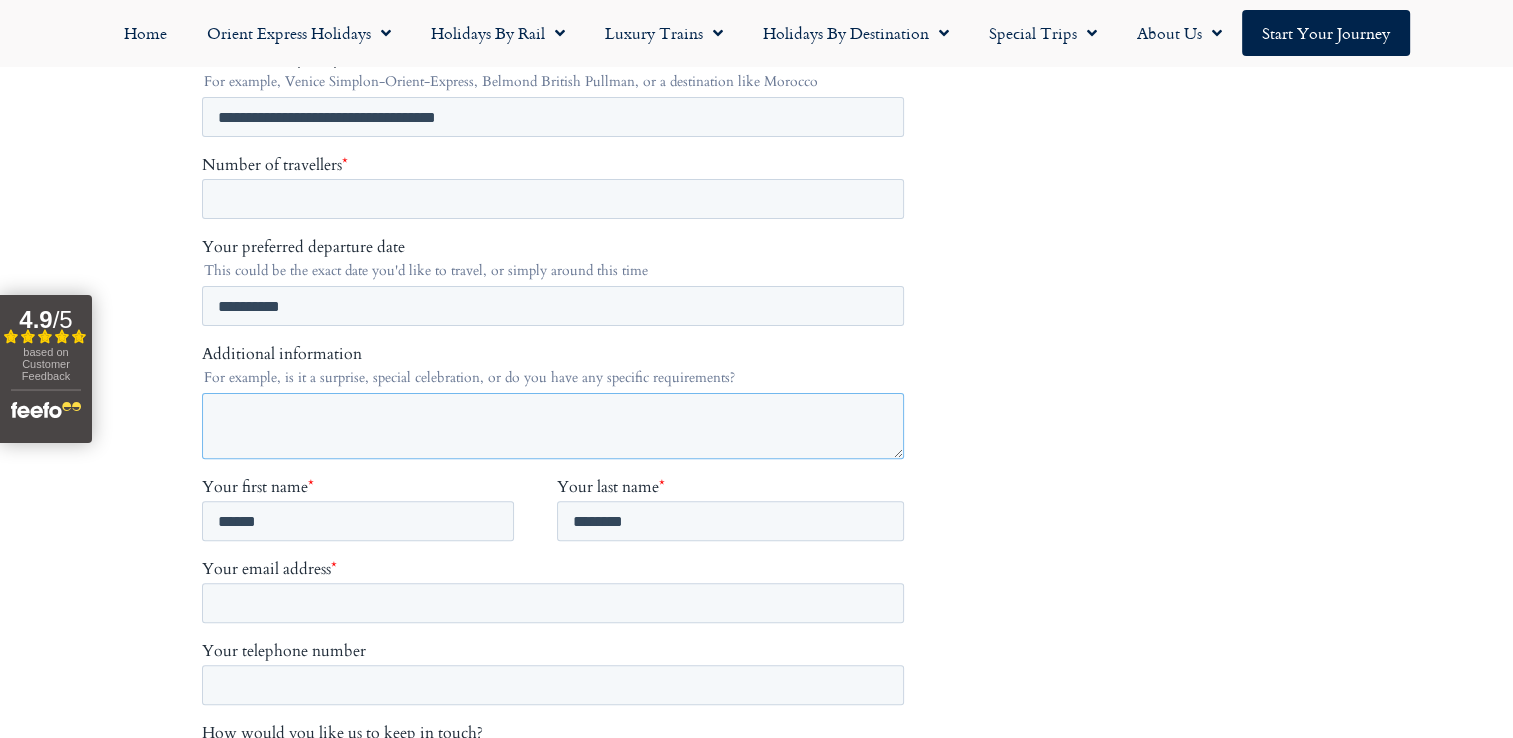 click on "Additional information" at bounding box center (552, 426) 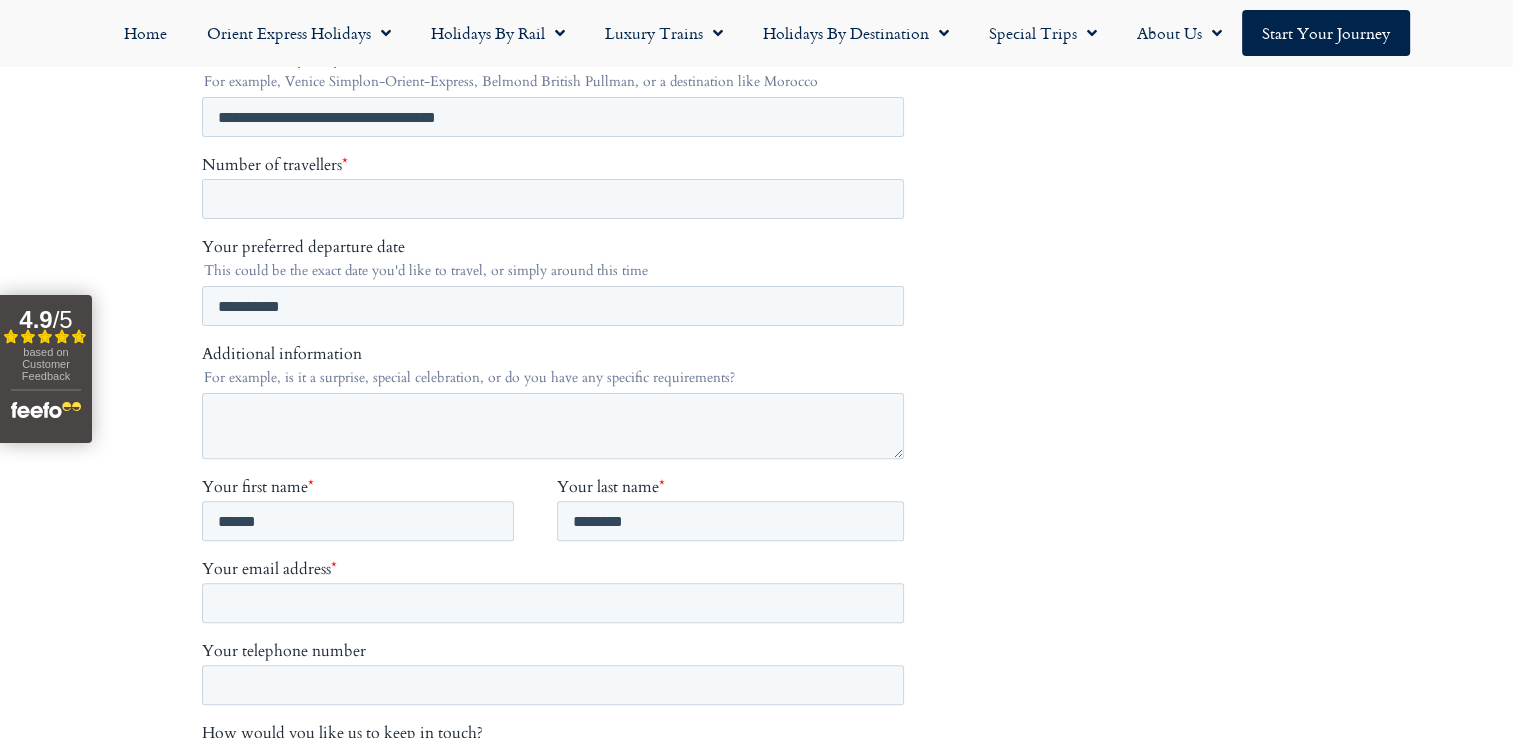 drag, startPoint x: 390, startPoint y: 158, endPoint x: 401, endPoint y: 184, distance: 28.231188 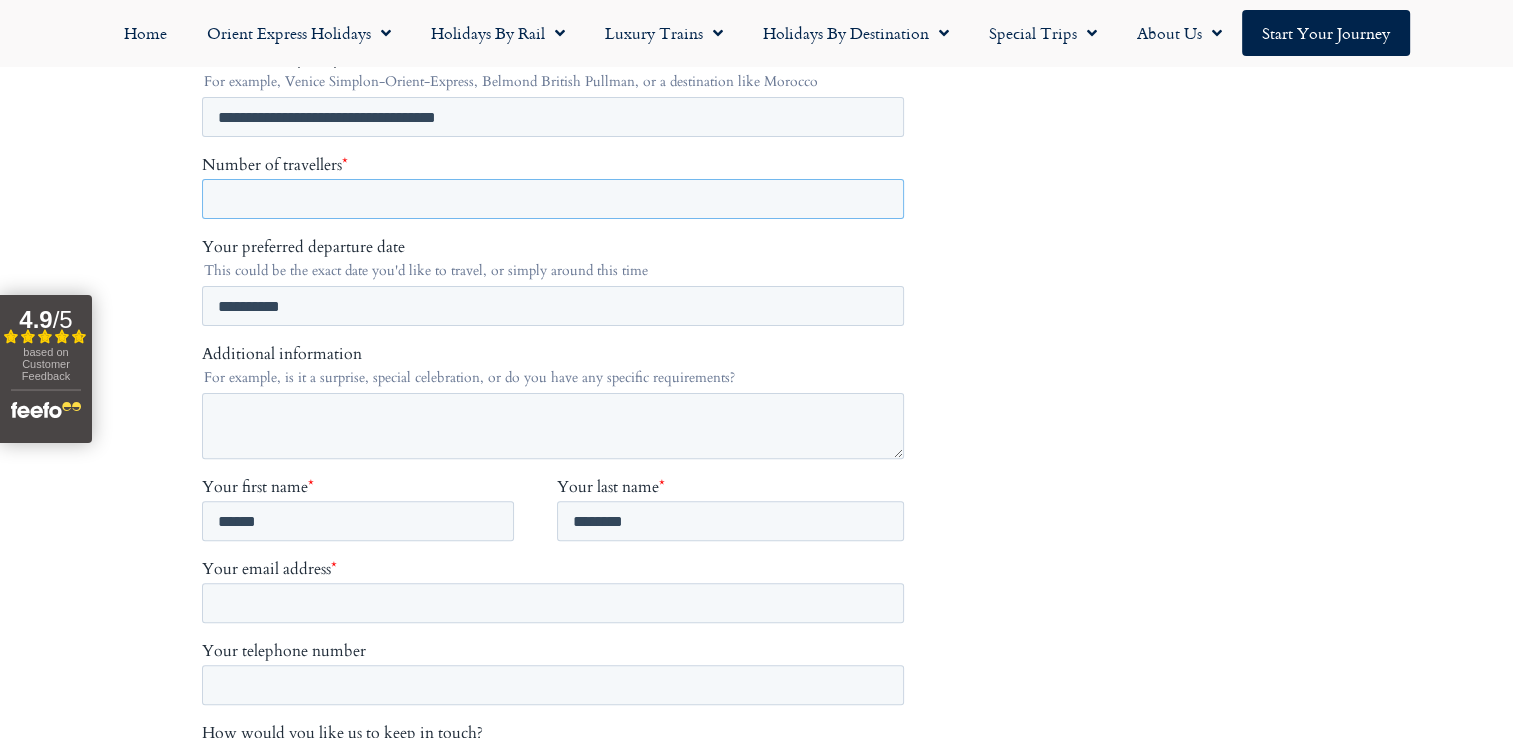 click on "Number of travellers *" at bounding box center [552, 199] 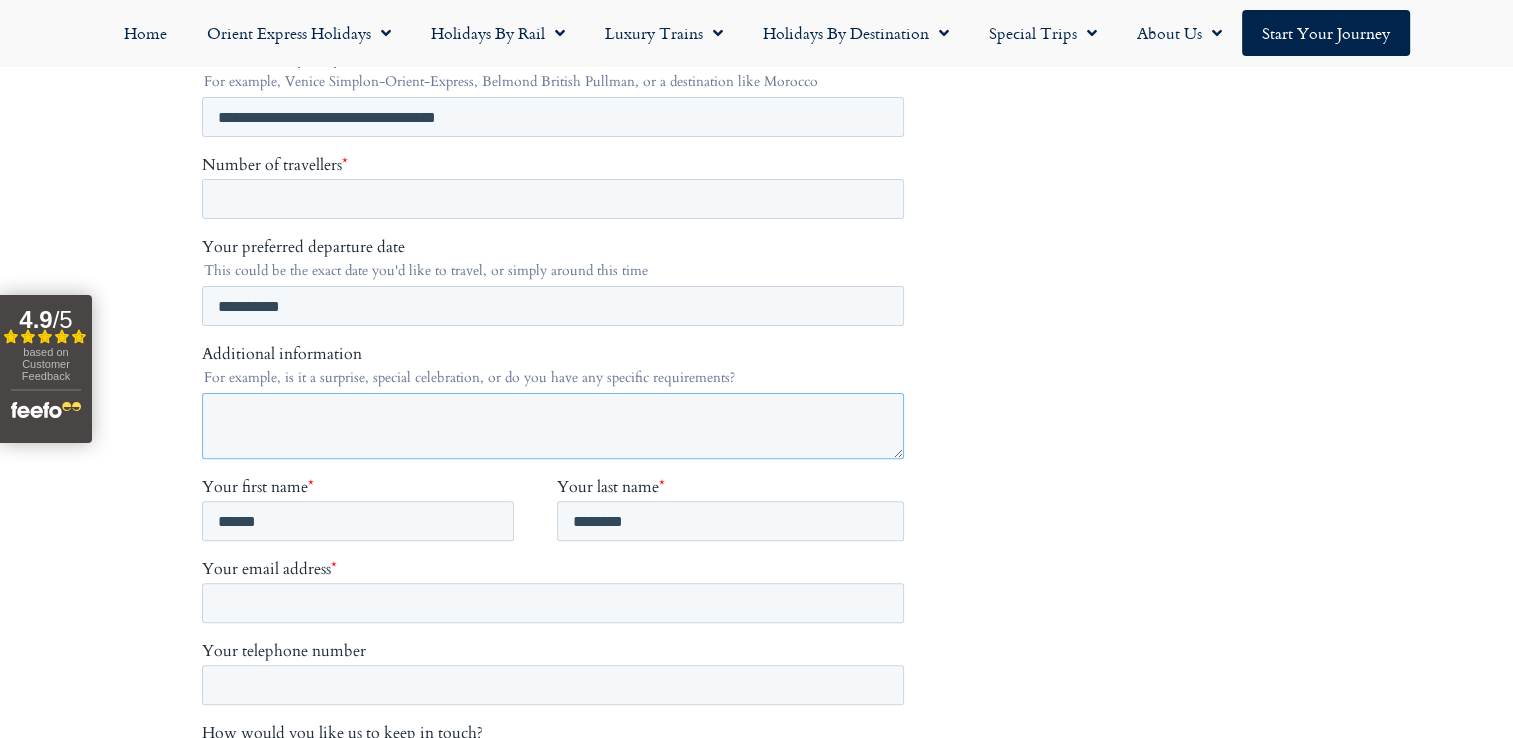 click on "Additional information" at bounding box center (552, 426) 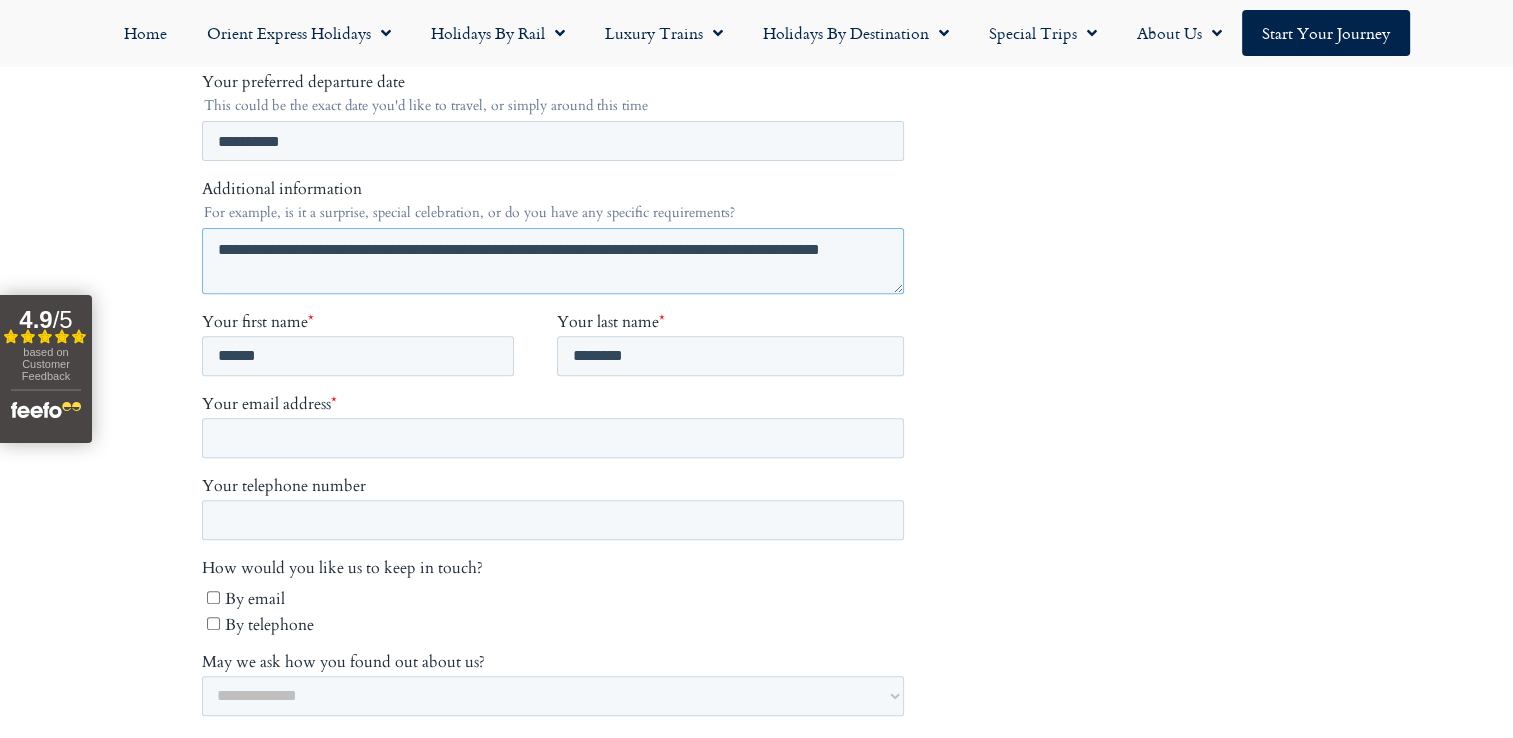 scroll, scrollTop: 700, scrollLeft: 0, axis: vertical 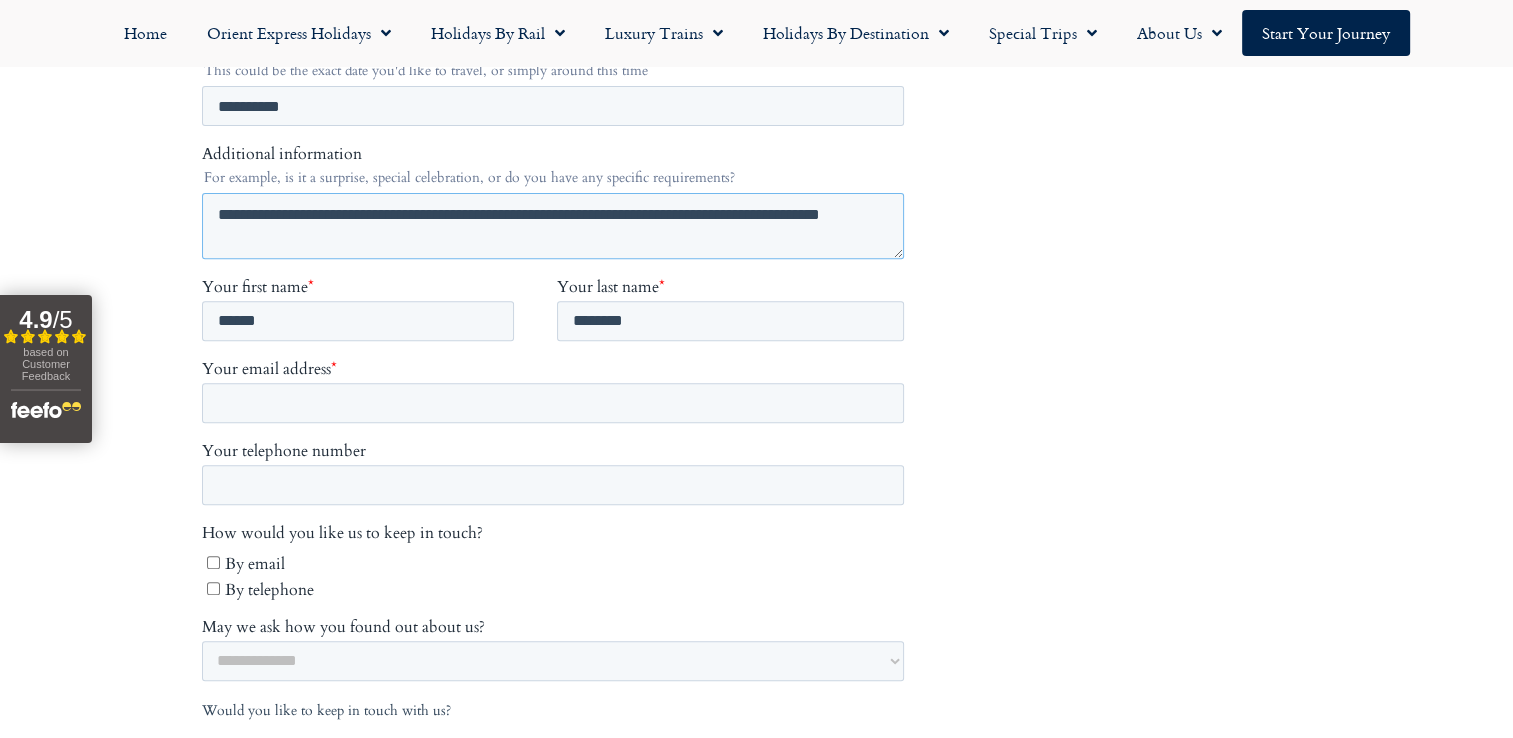 type on "**********" 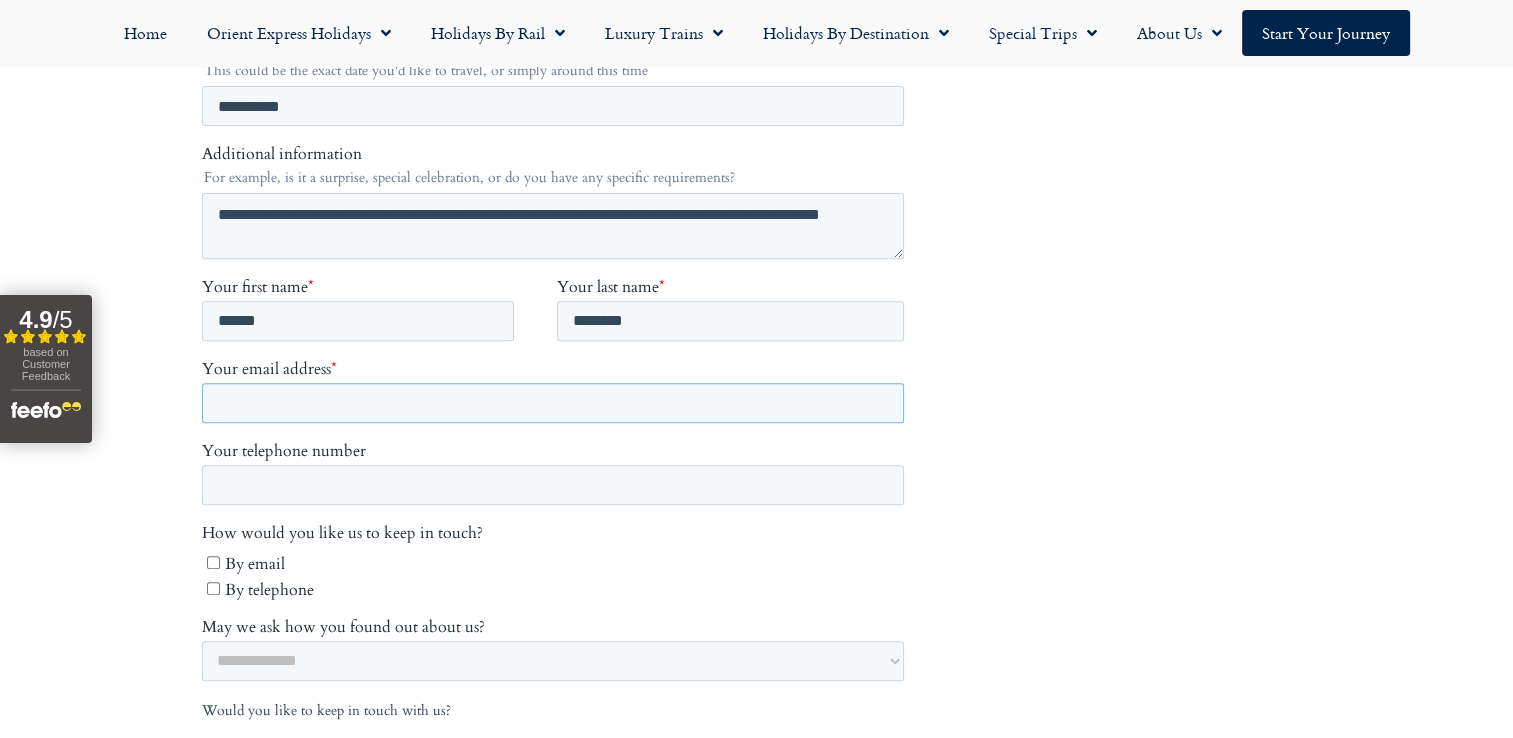 click on "Your email address *" at bounding box center [552, 404] 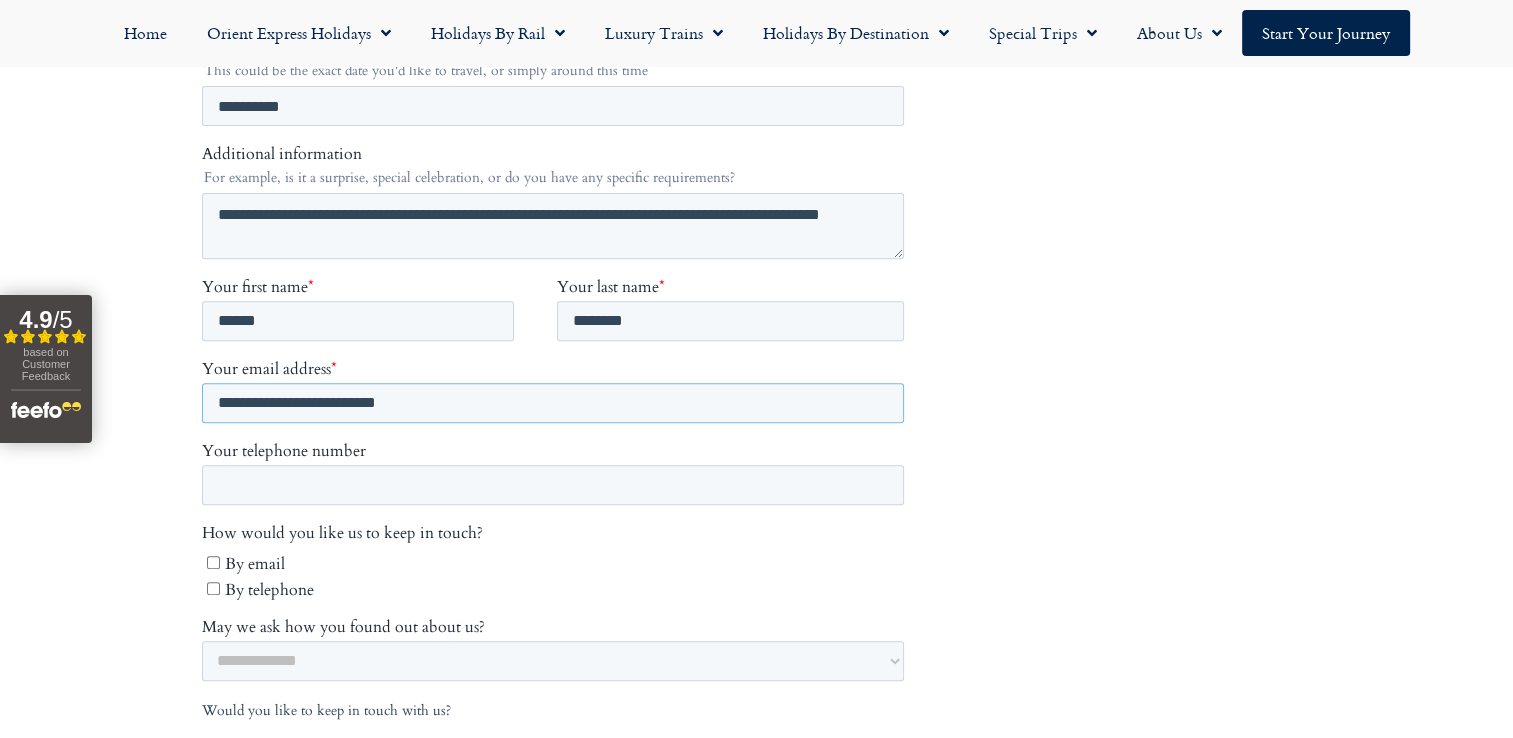 type on "**********" 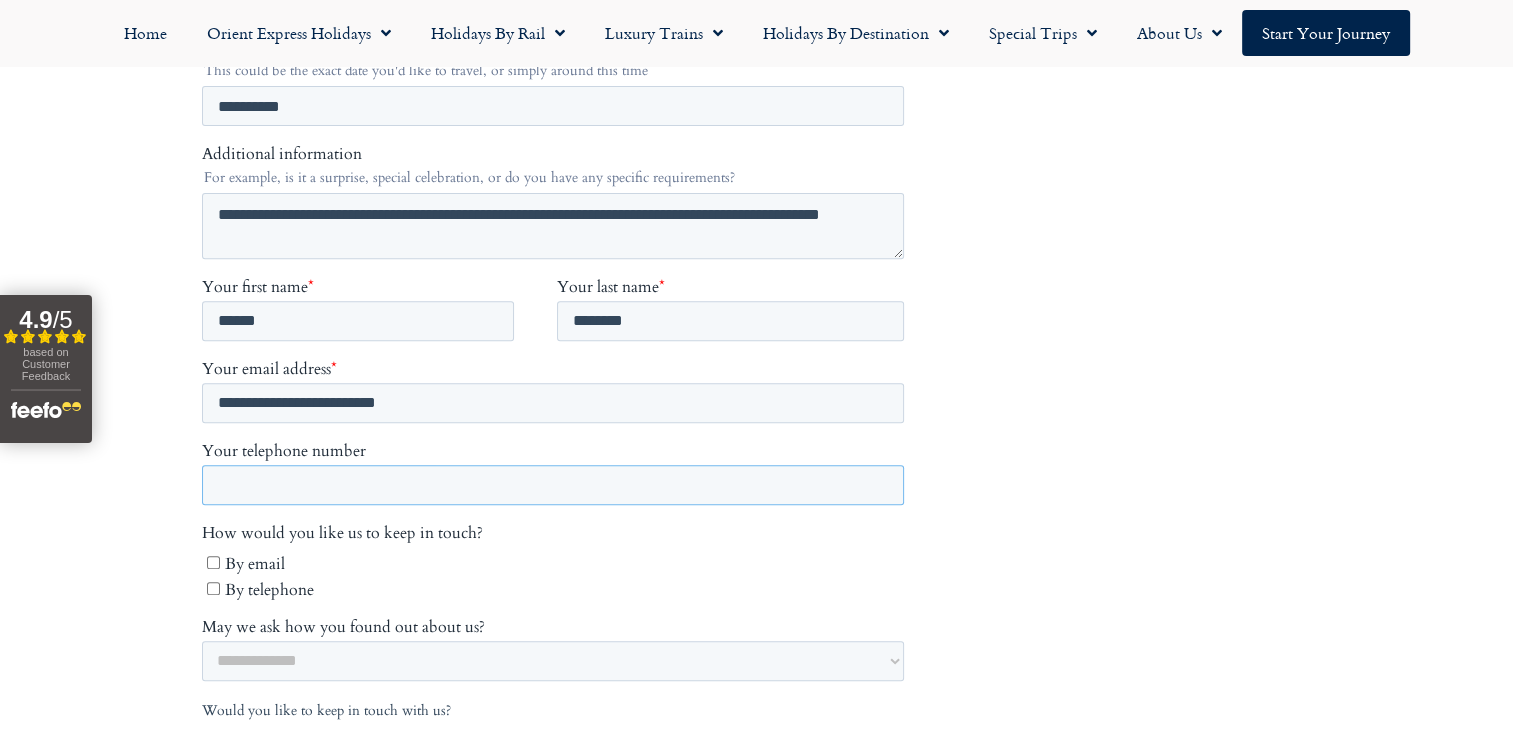 click on "Your telephone number" at bounding box center (552, 486) 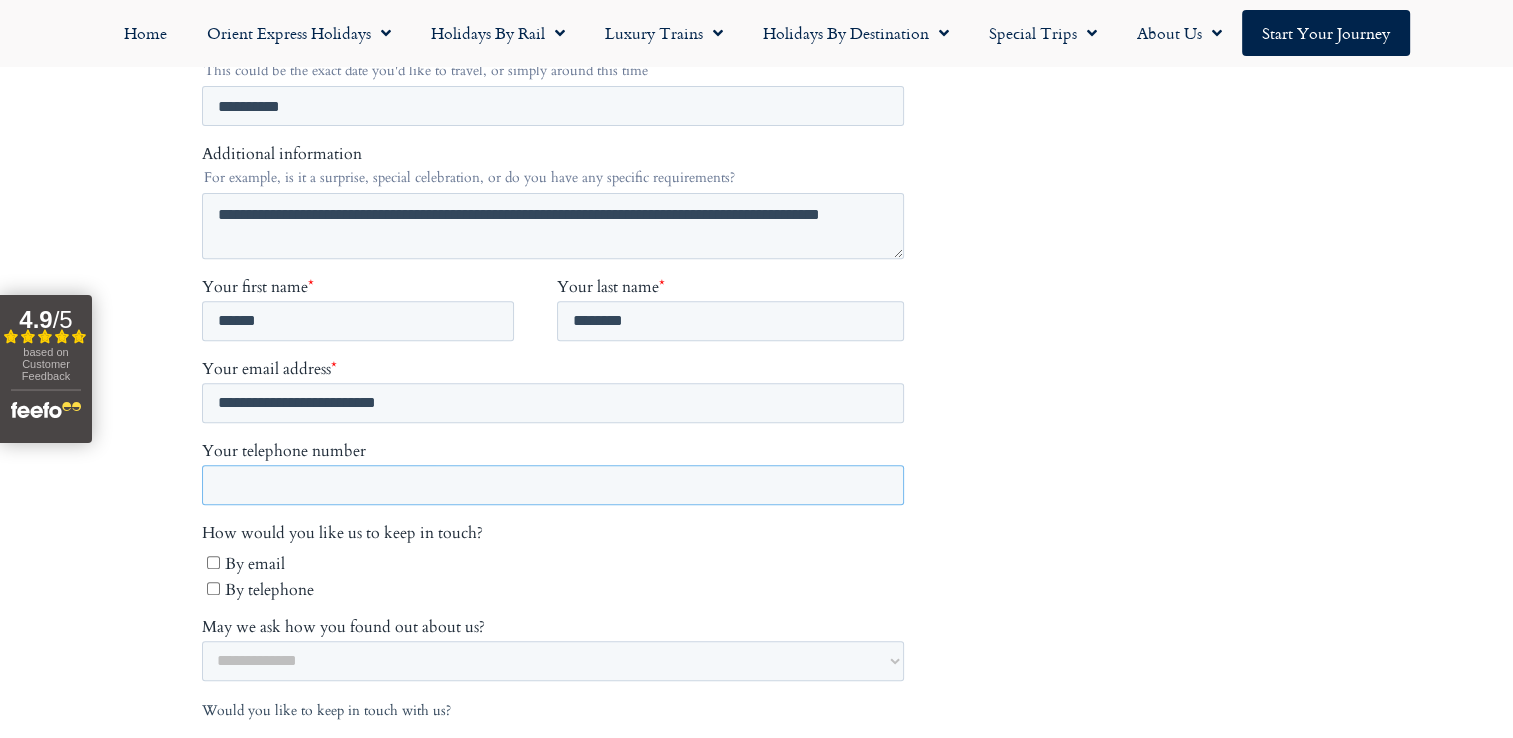 paste on "**********" 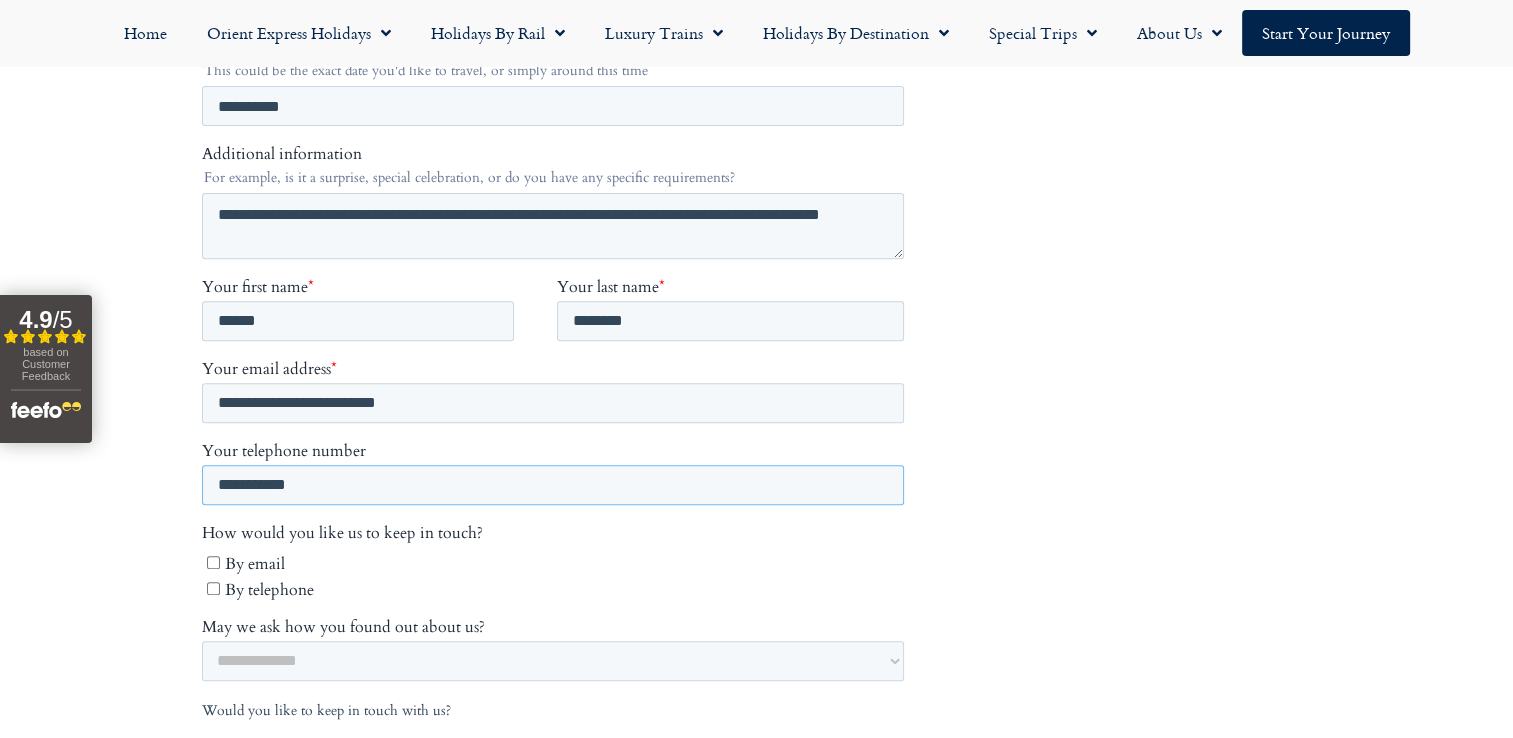 type on "**********" 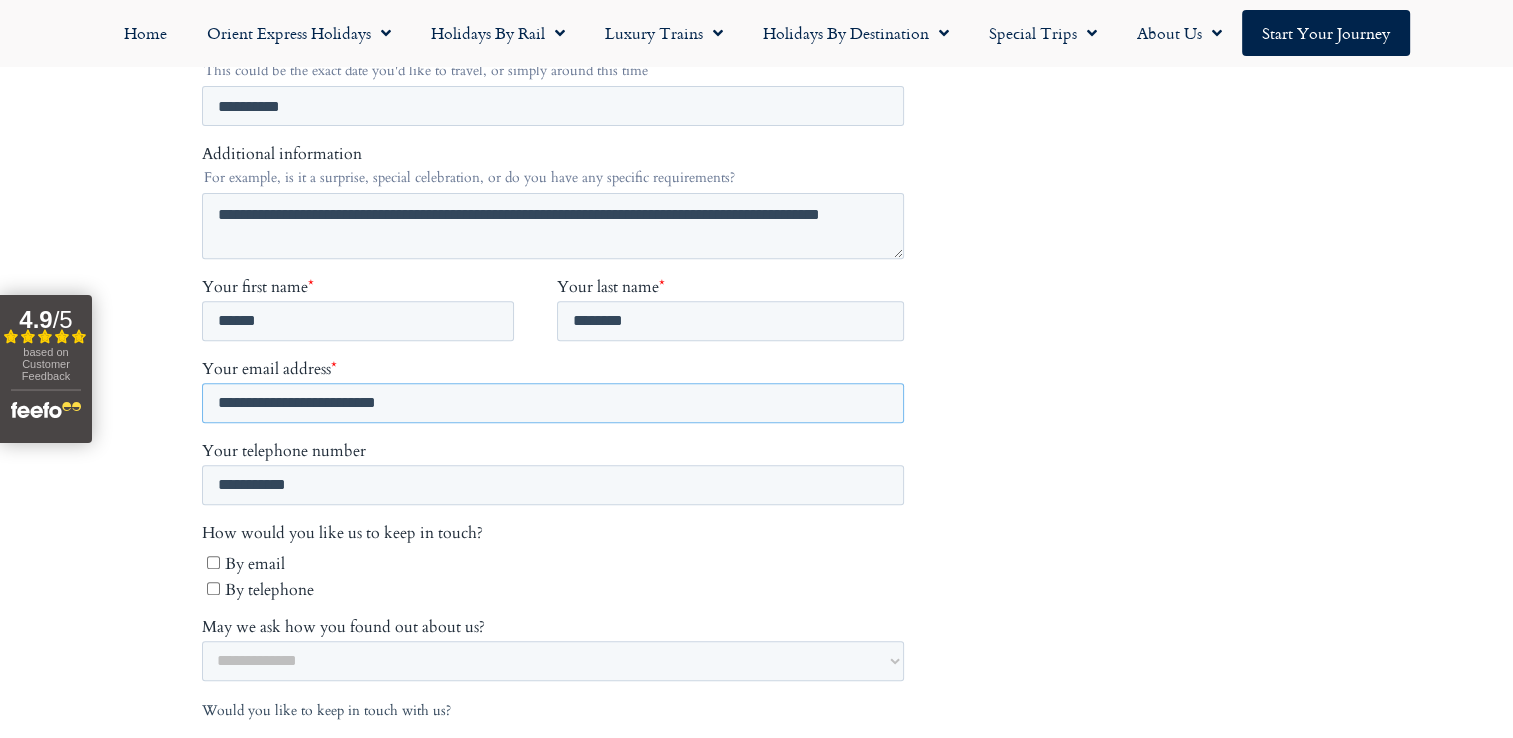 click on "**********" at bounding box center (552, 404) 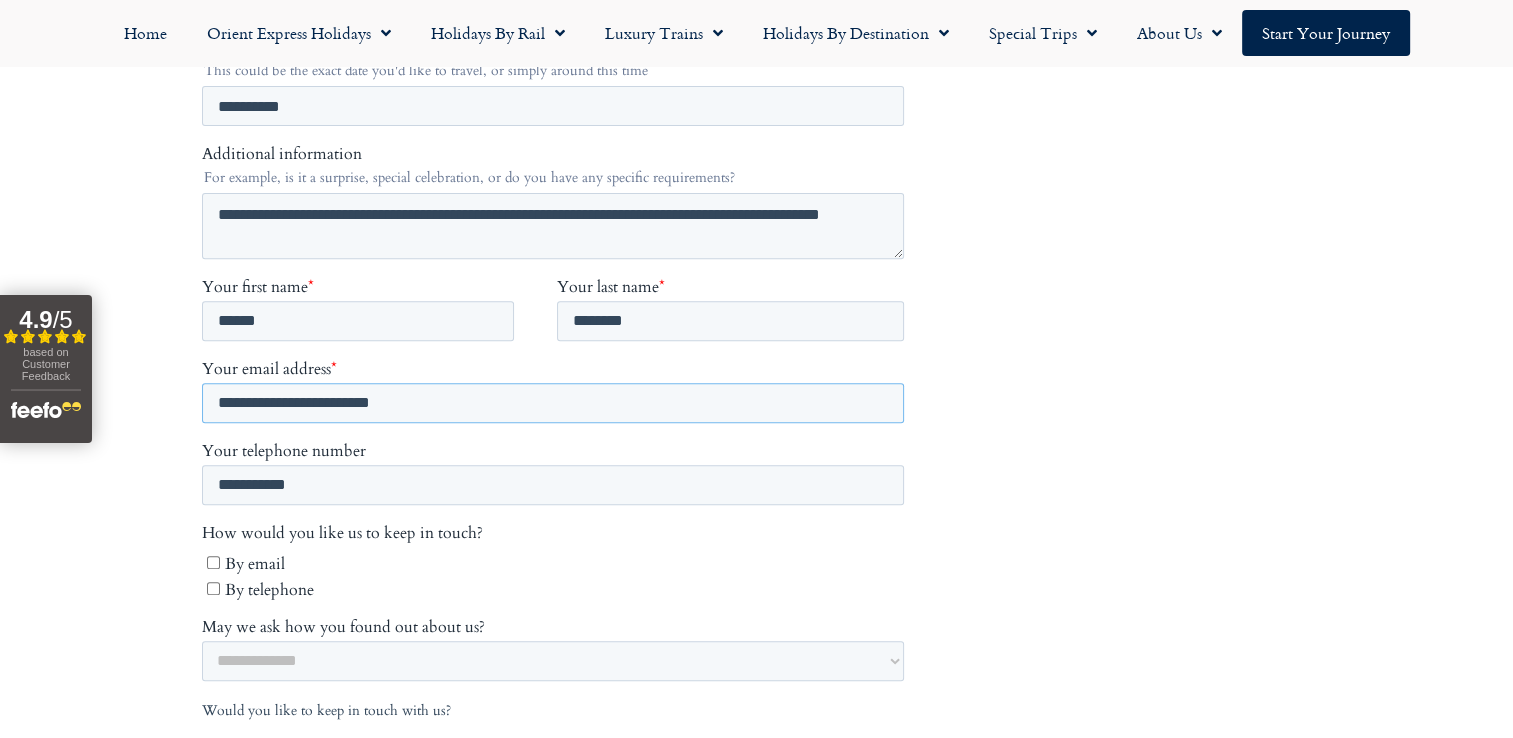 type on "**********" 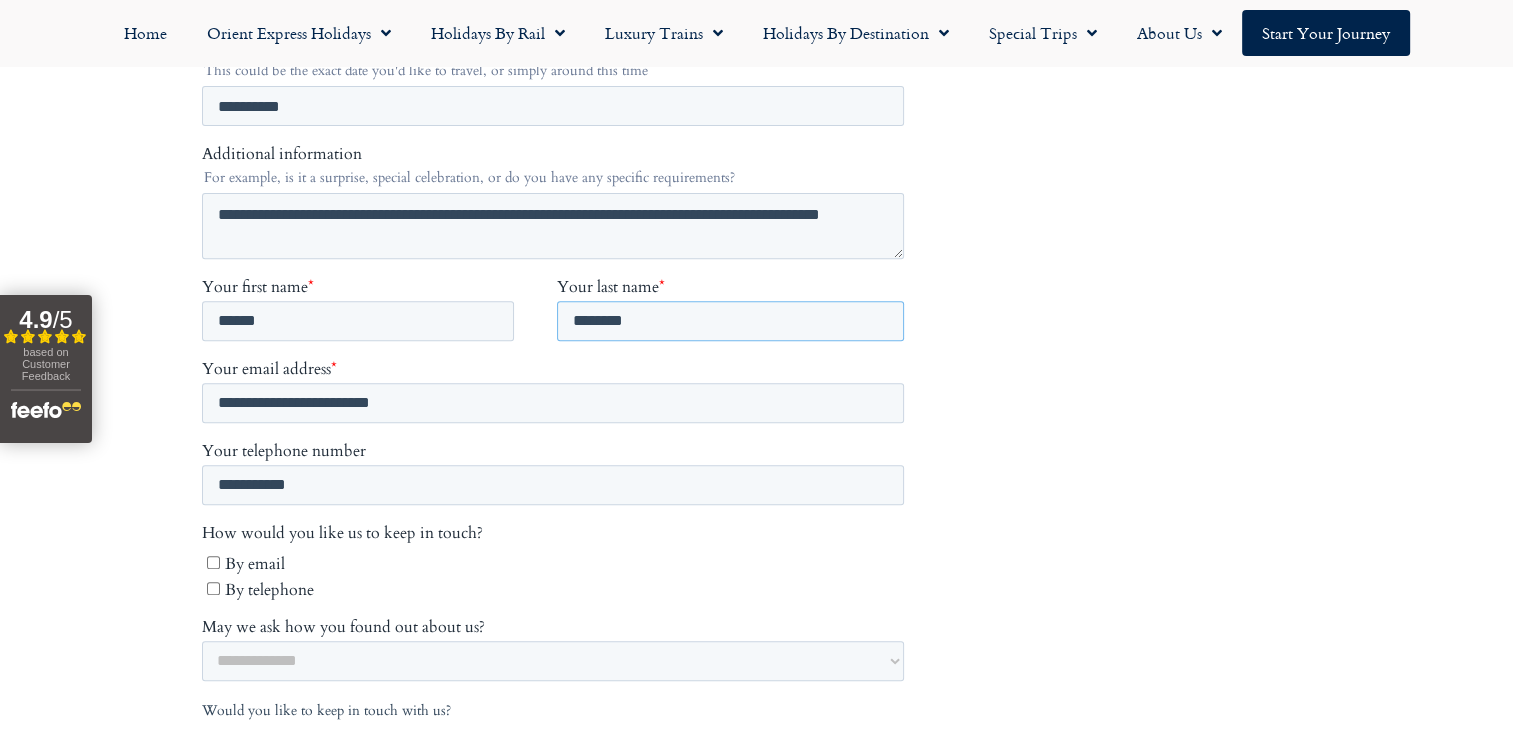 click on "********" at bounding box center [729, 322] 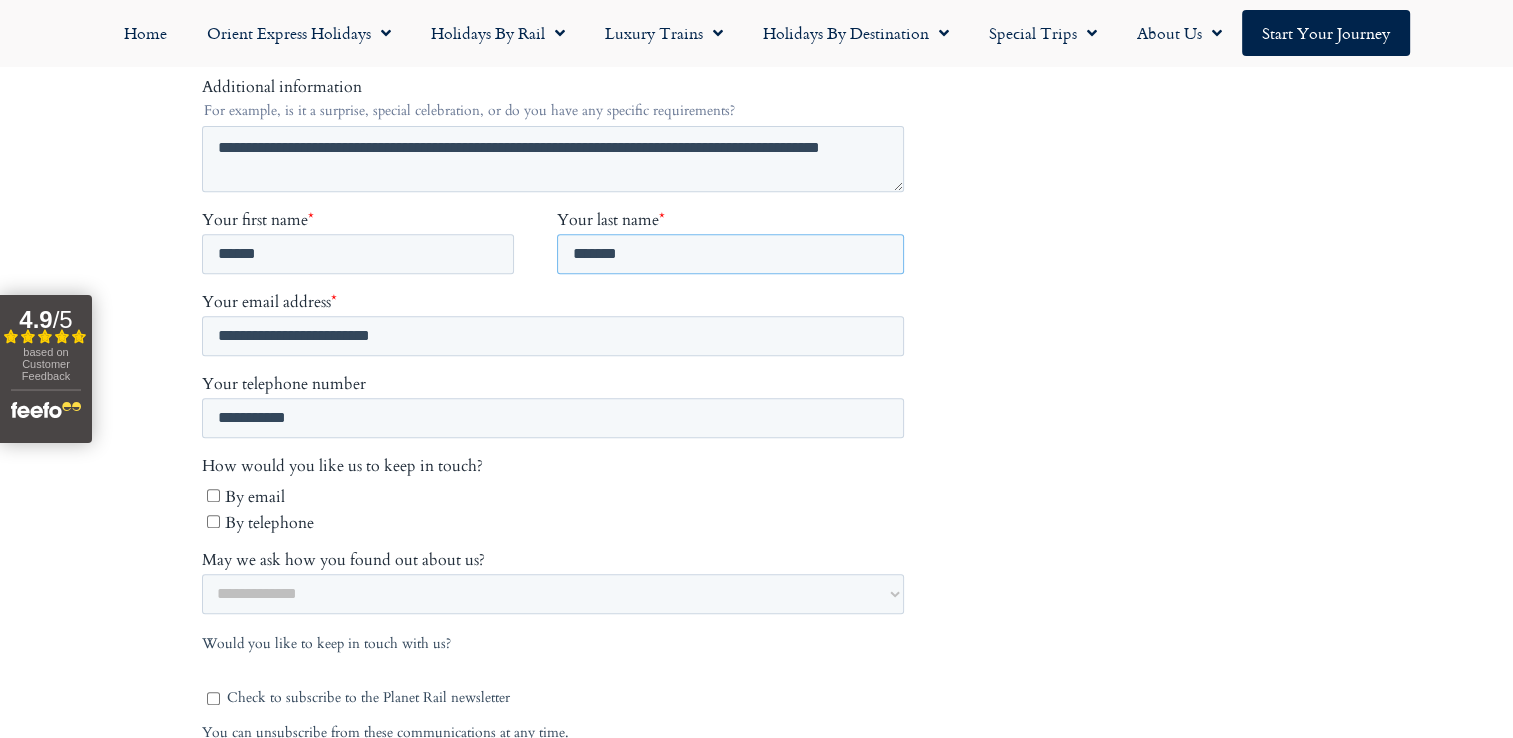 scroll, scrollTop: 900, scrollLeft: 0, axis: vertical 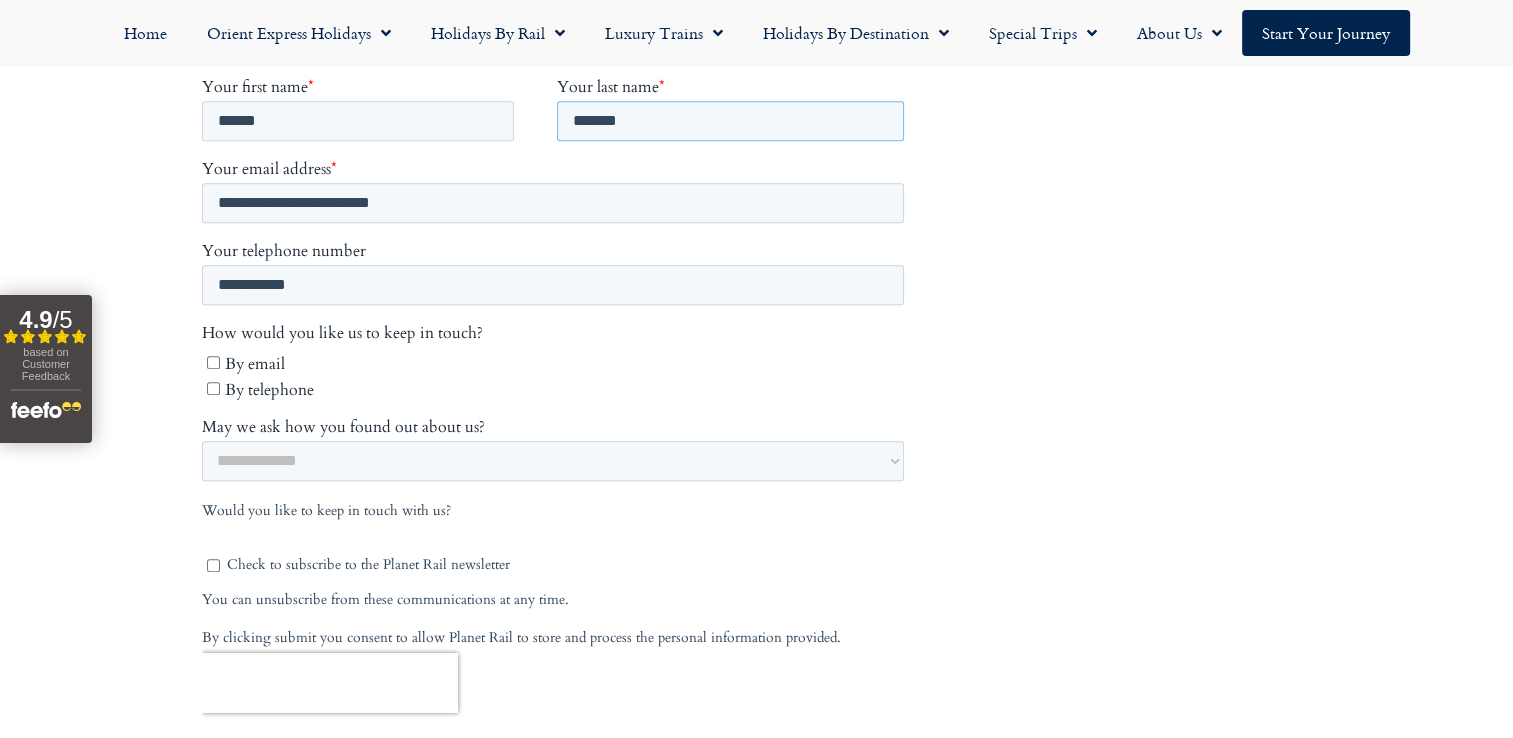 type on "*******" 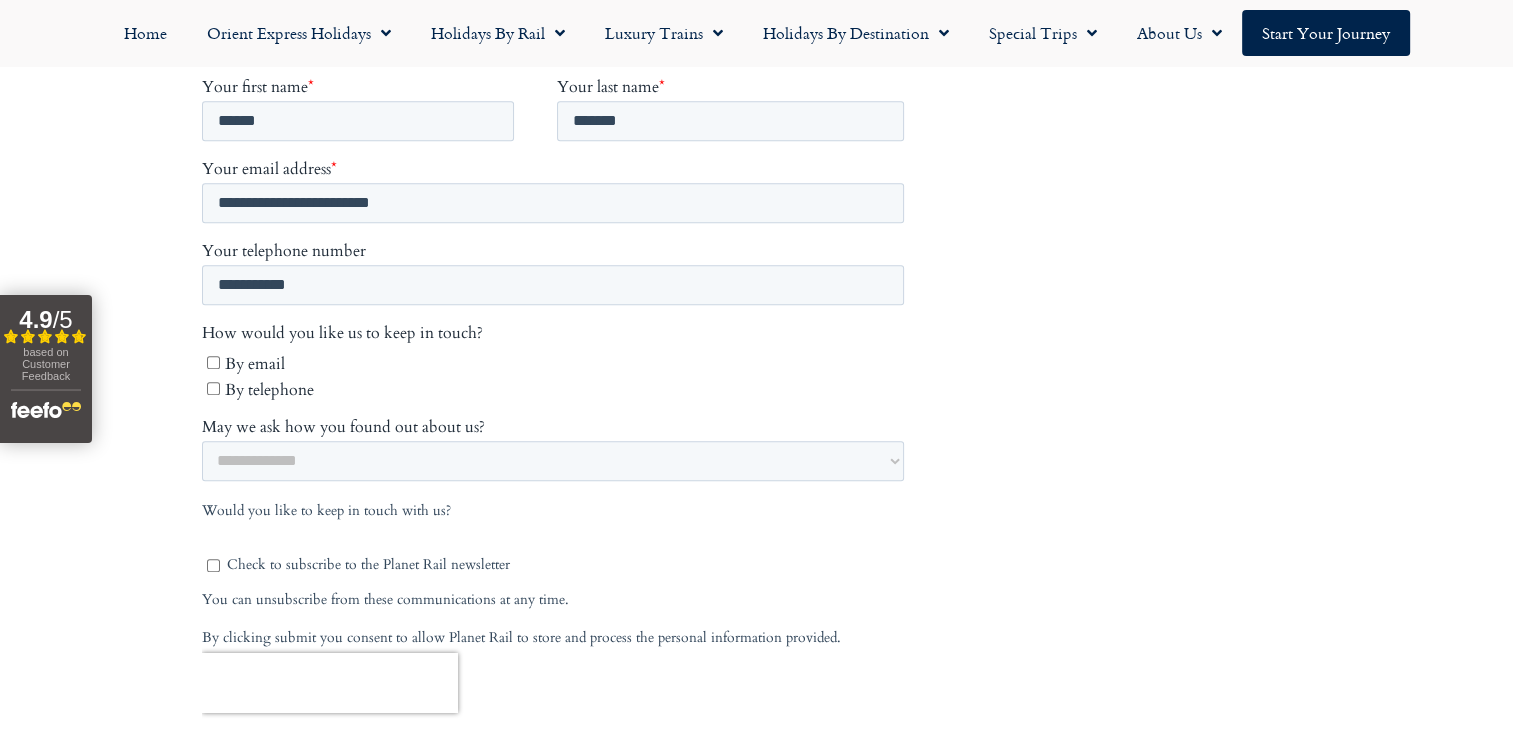 click on "How would you like us to keep in touch?" at bounding box center (556, 334) 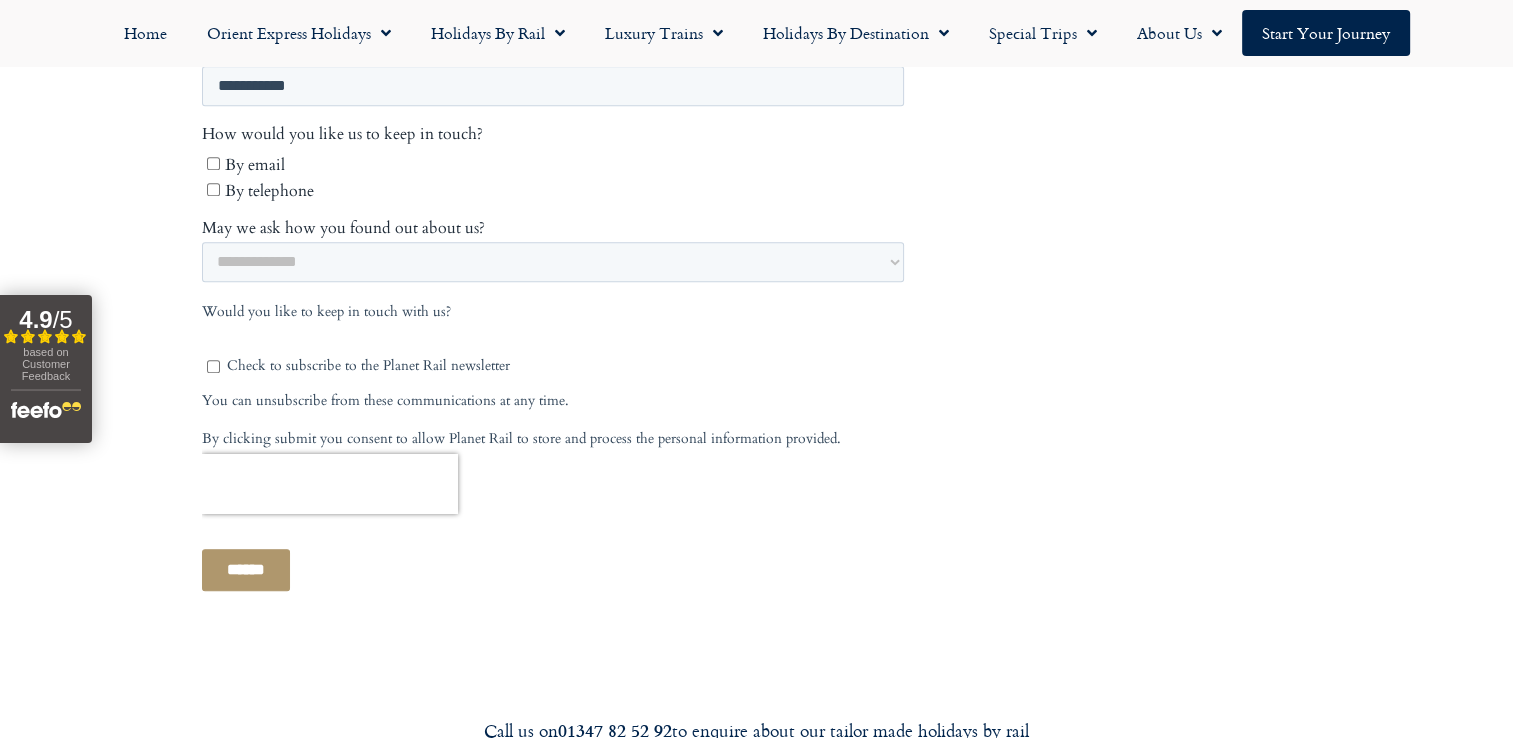 scroll, scrollTop: 1100, scrollLeft: 0, axis: vertical 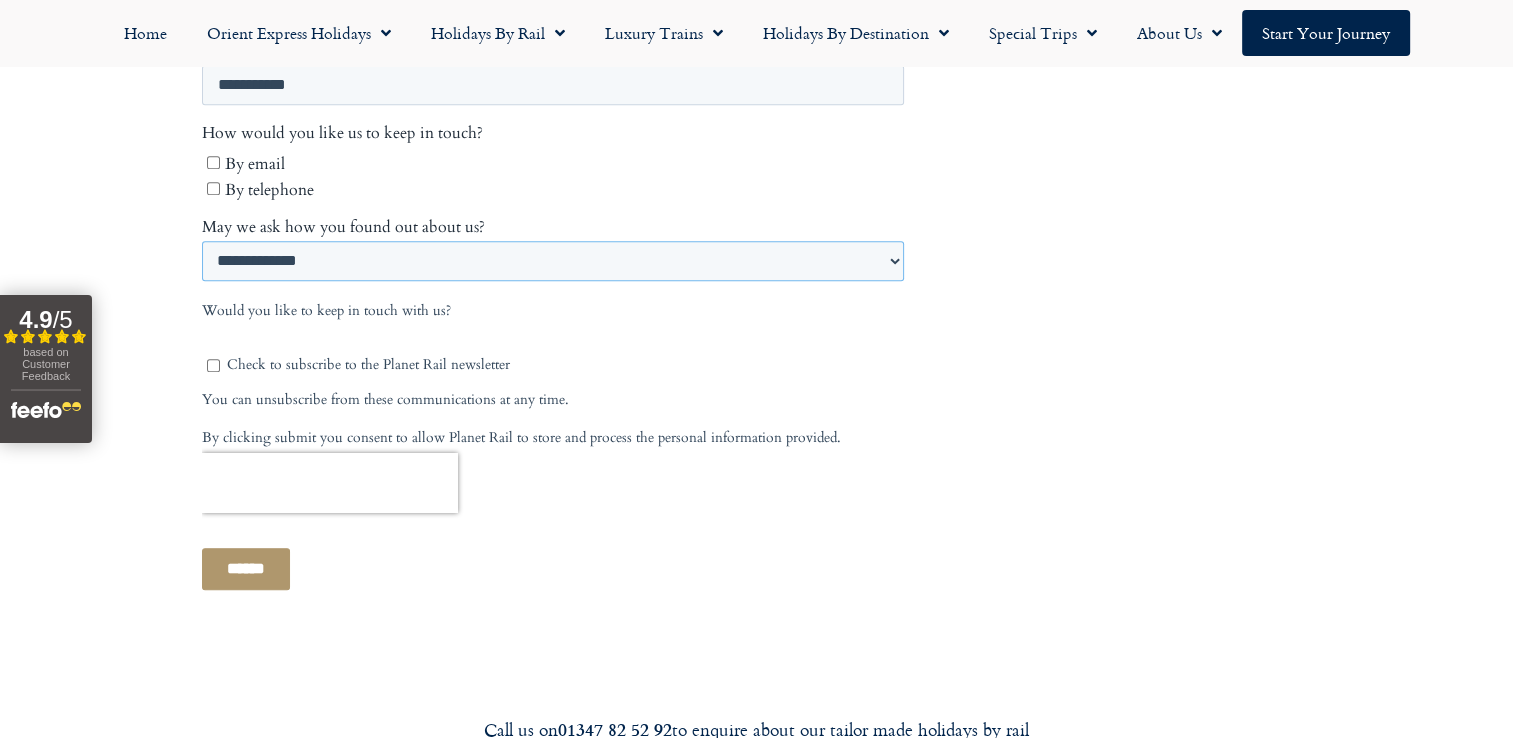 click on "**********" at bounding box center (552, 262) 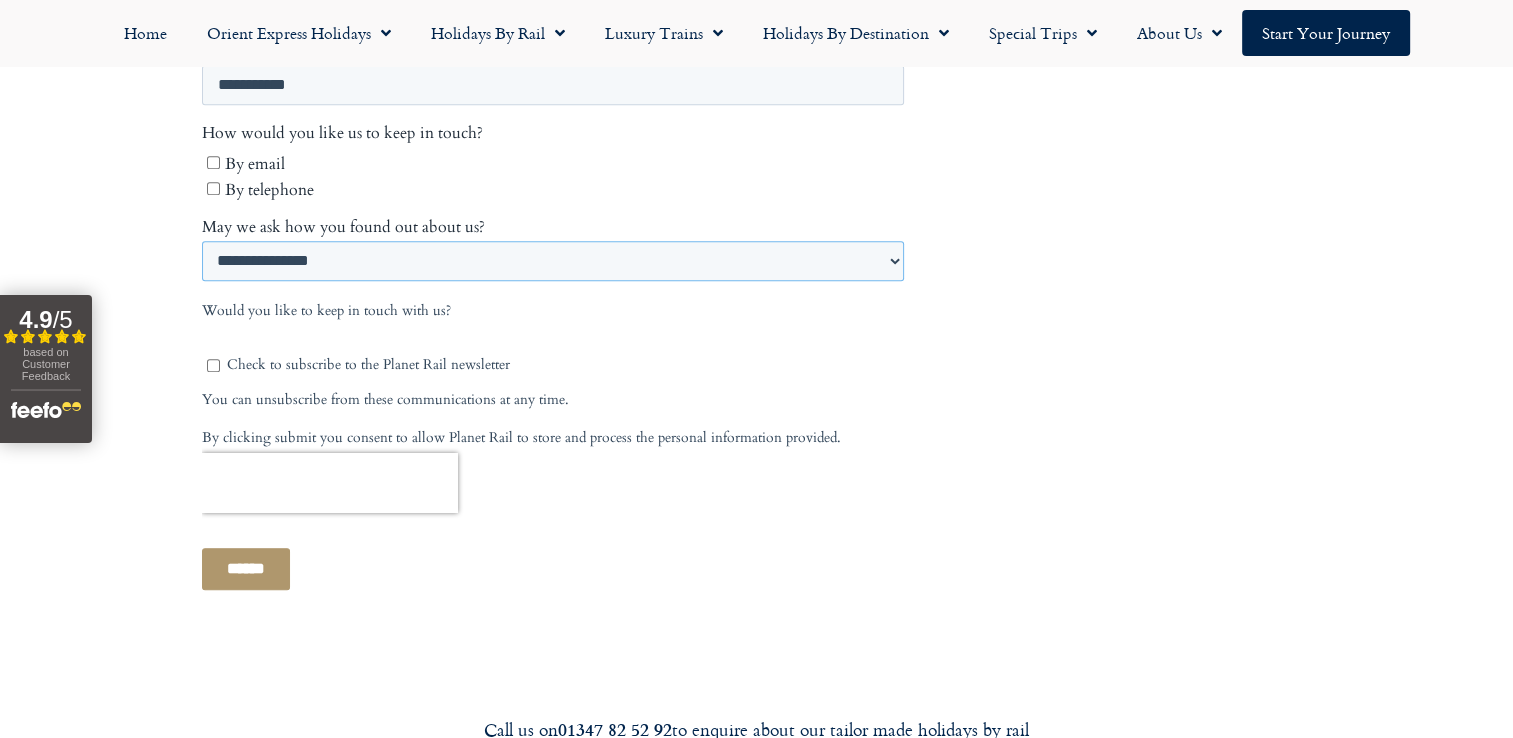 click on "**********" at bounding box center (552, 262) 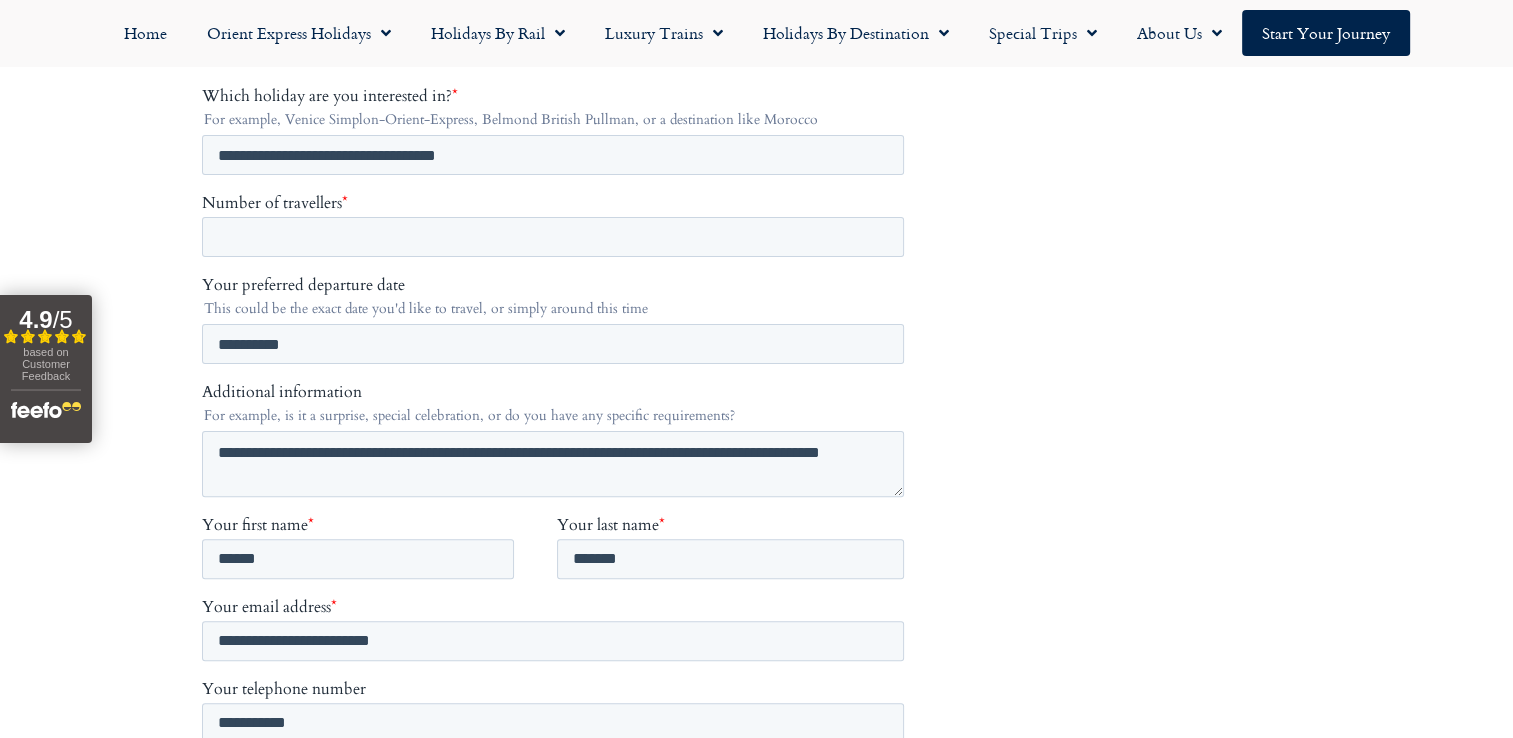 scroll, scrollTop: 600, scrollLeft: 0, axis: vertical 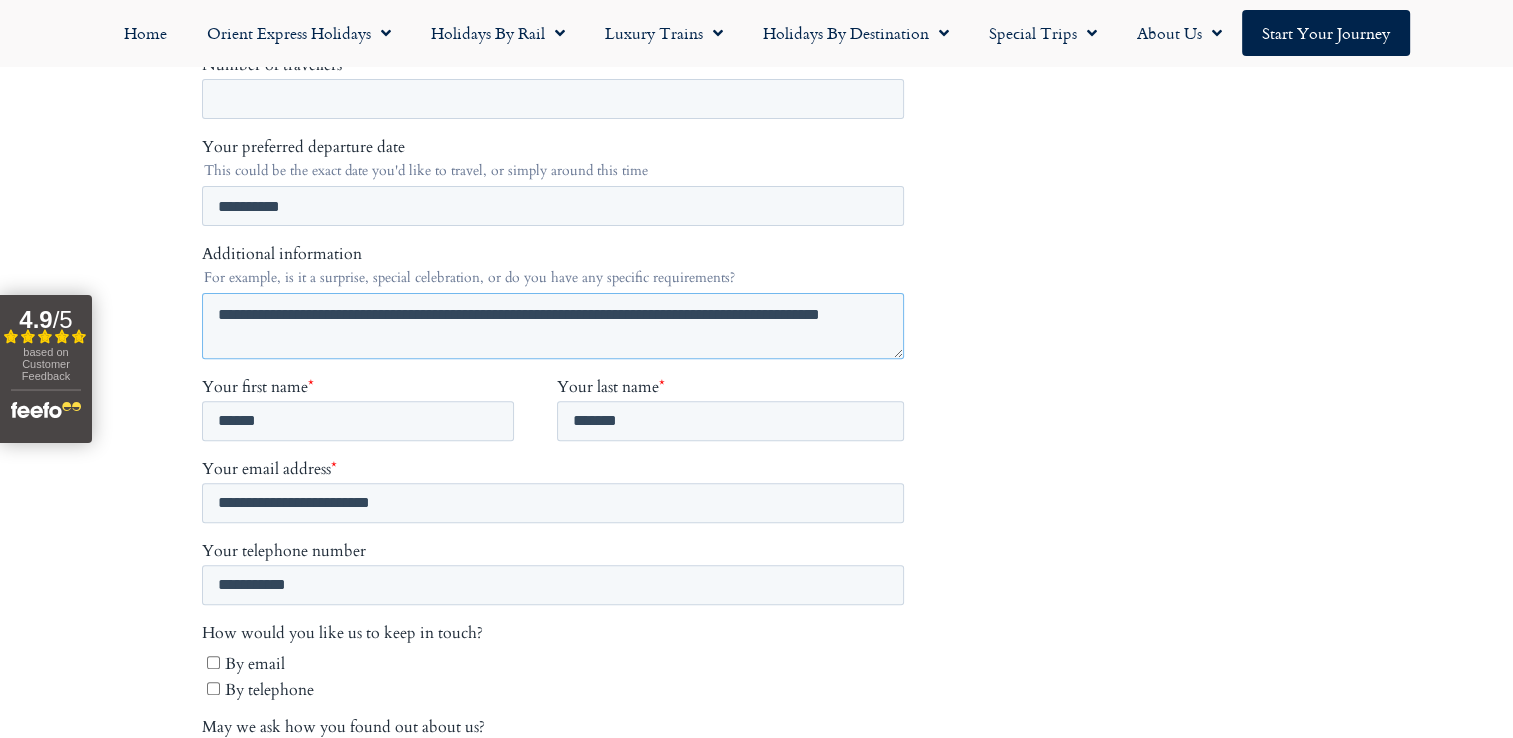 click on "**********" at bounding box center [552, 327] 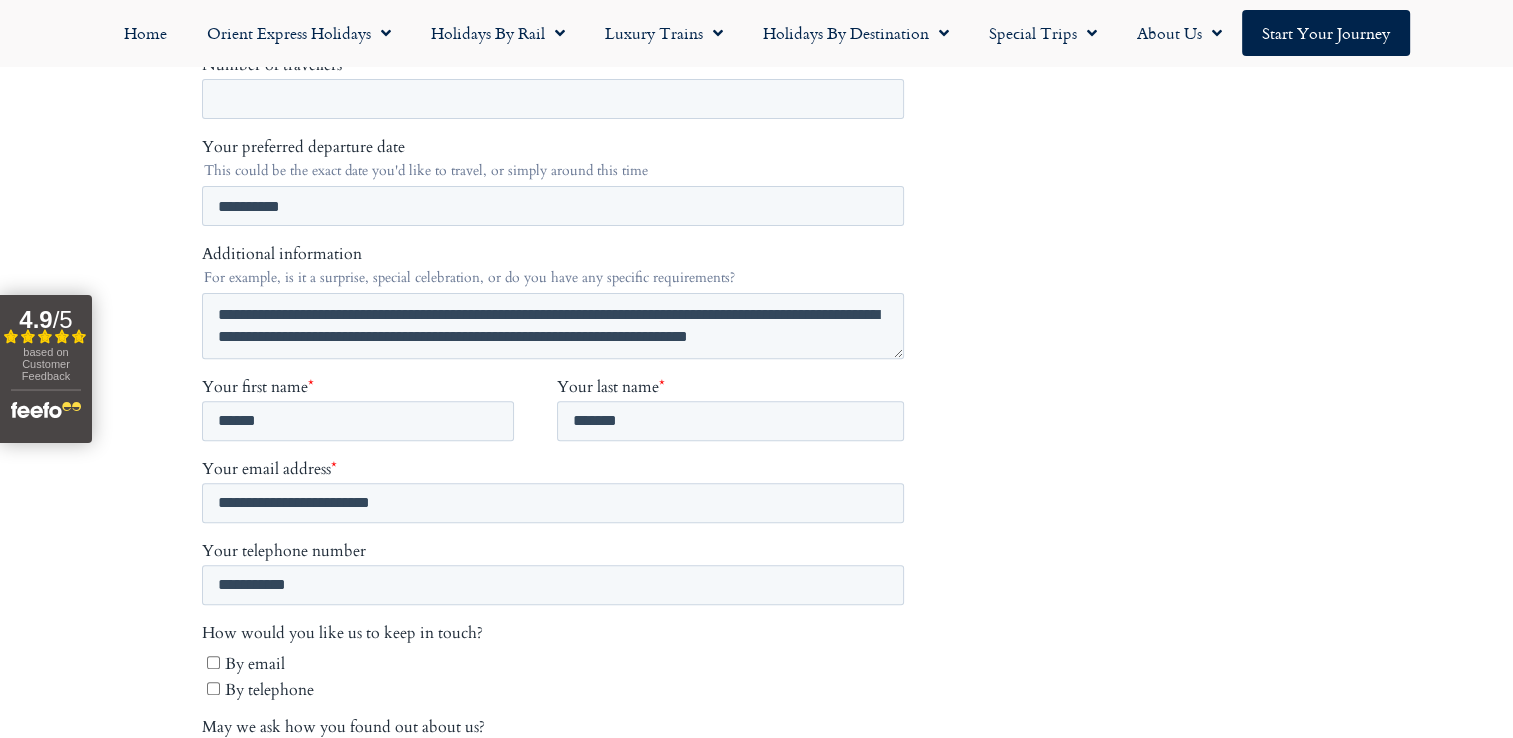 click at bounding box center (557, 526) 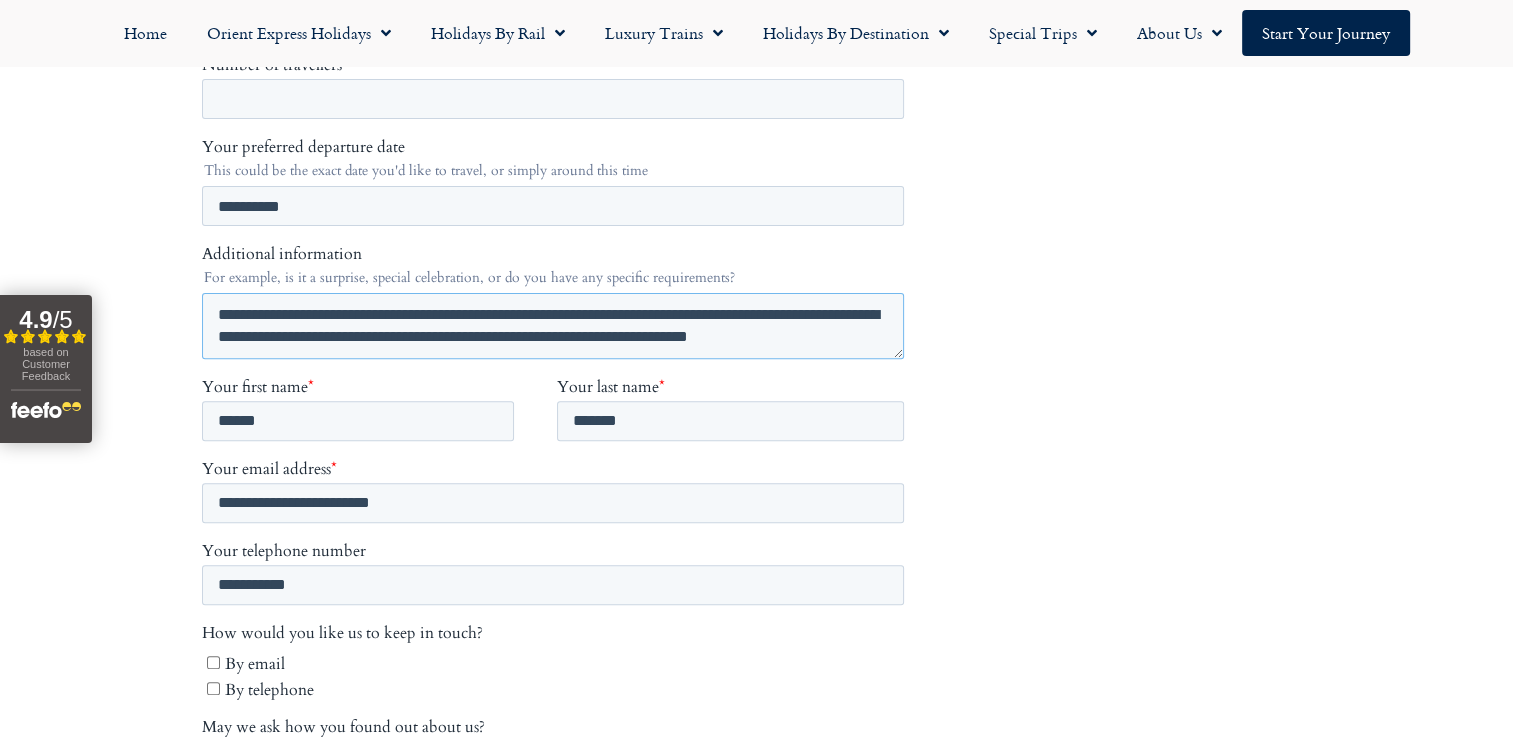 click on "**********" at bounding box center [552, 327] 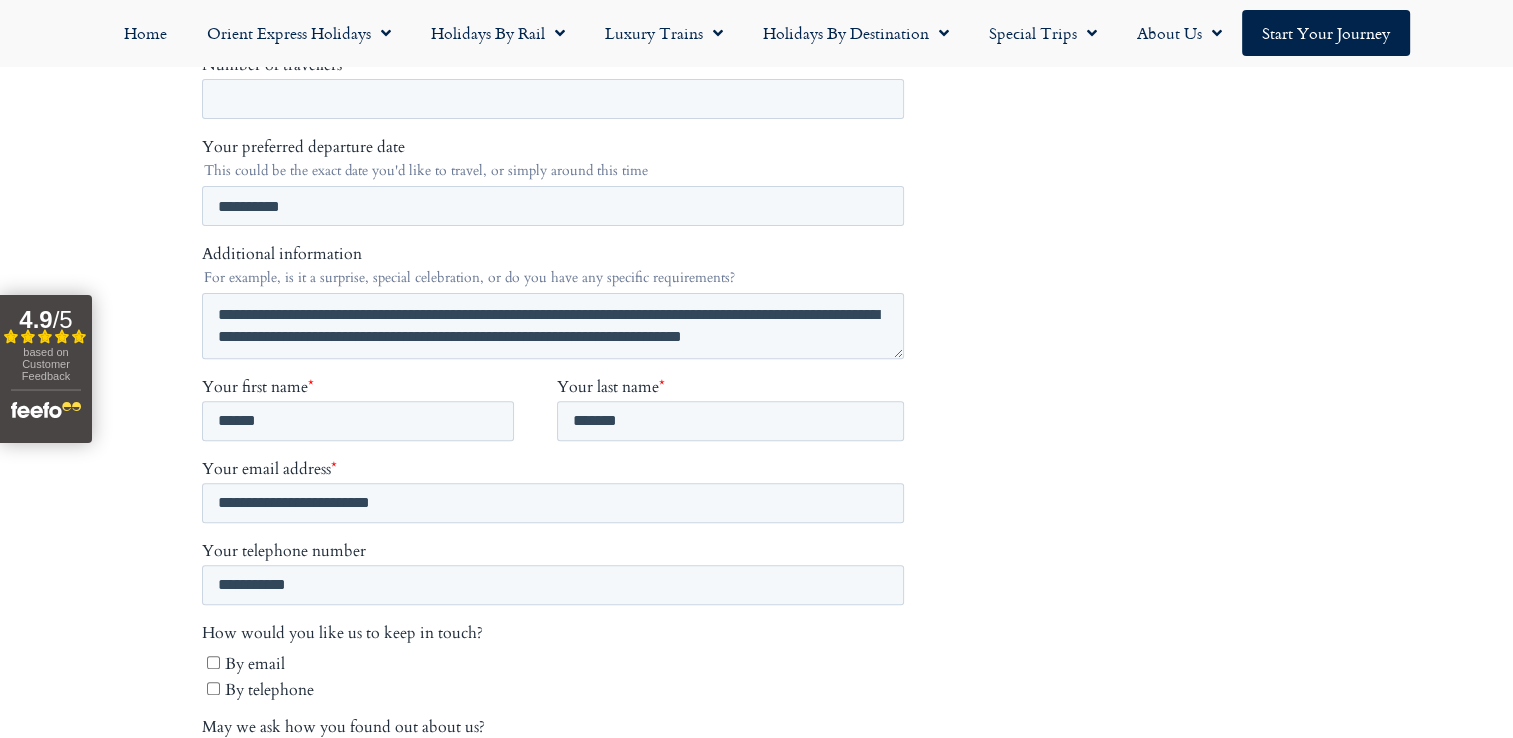 click on "Call us on  [PHONE]  to enquire about our tailor made holidays by rail  FURTHER INFORMATION  Insure your trip with Holiday Extras  Planet Rail on Facebook  Follow us on Twitter  Booking Conditions  Terms of Use  Privacy & Cookies  Employment Opportunities   Insure your trip with Holiday Extras  Planet Rail on Facebook  Follow us on Twitter  Booking Conditions  Terms of Use  Privacy & Cookies  Employment Opportunities   ARTICLES   Art at the Belvedere Palace in Vienna" at bounding box center (756, 727) 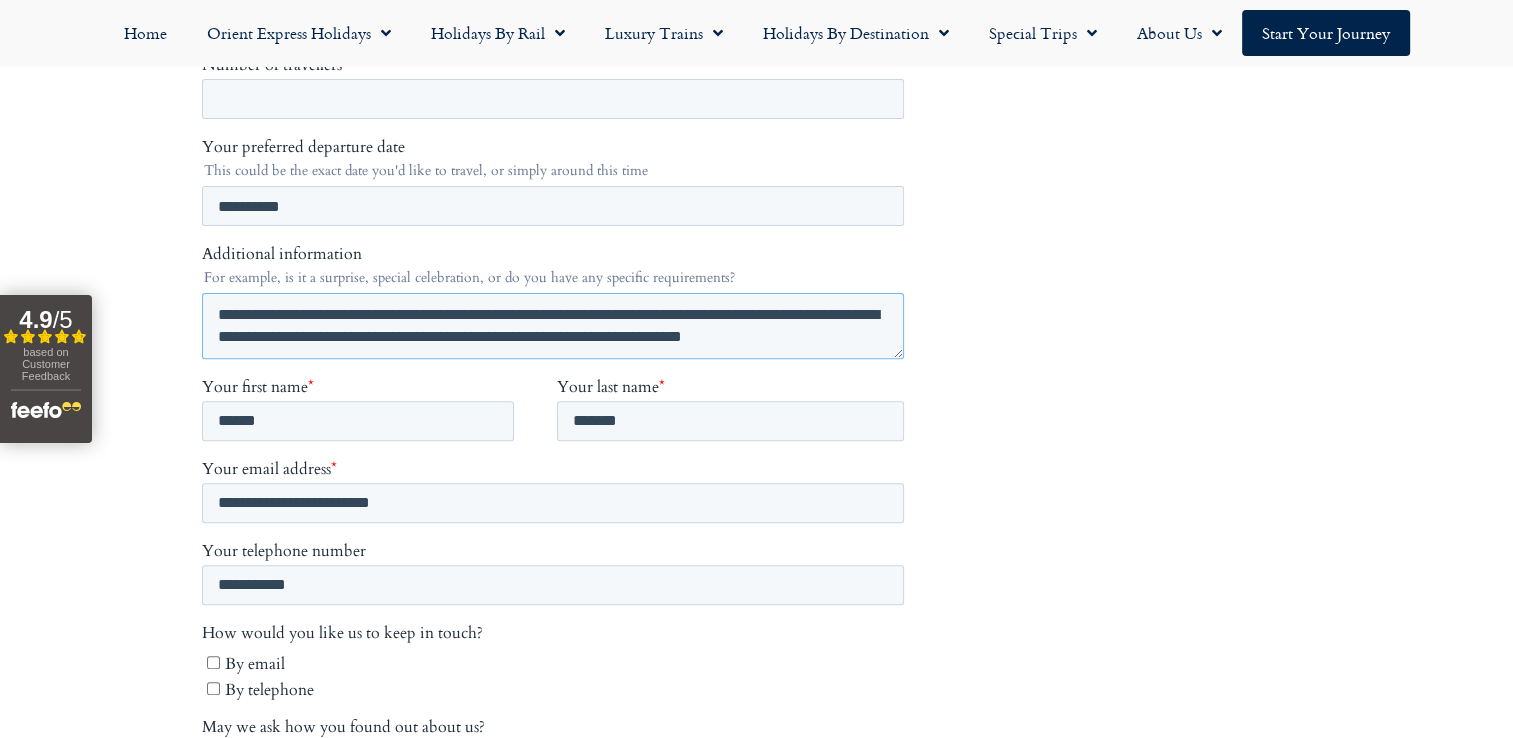 click on "**********" at bounding box center (552, 327) 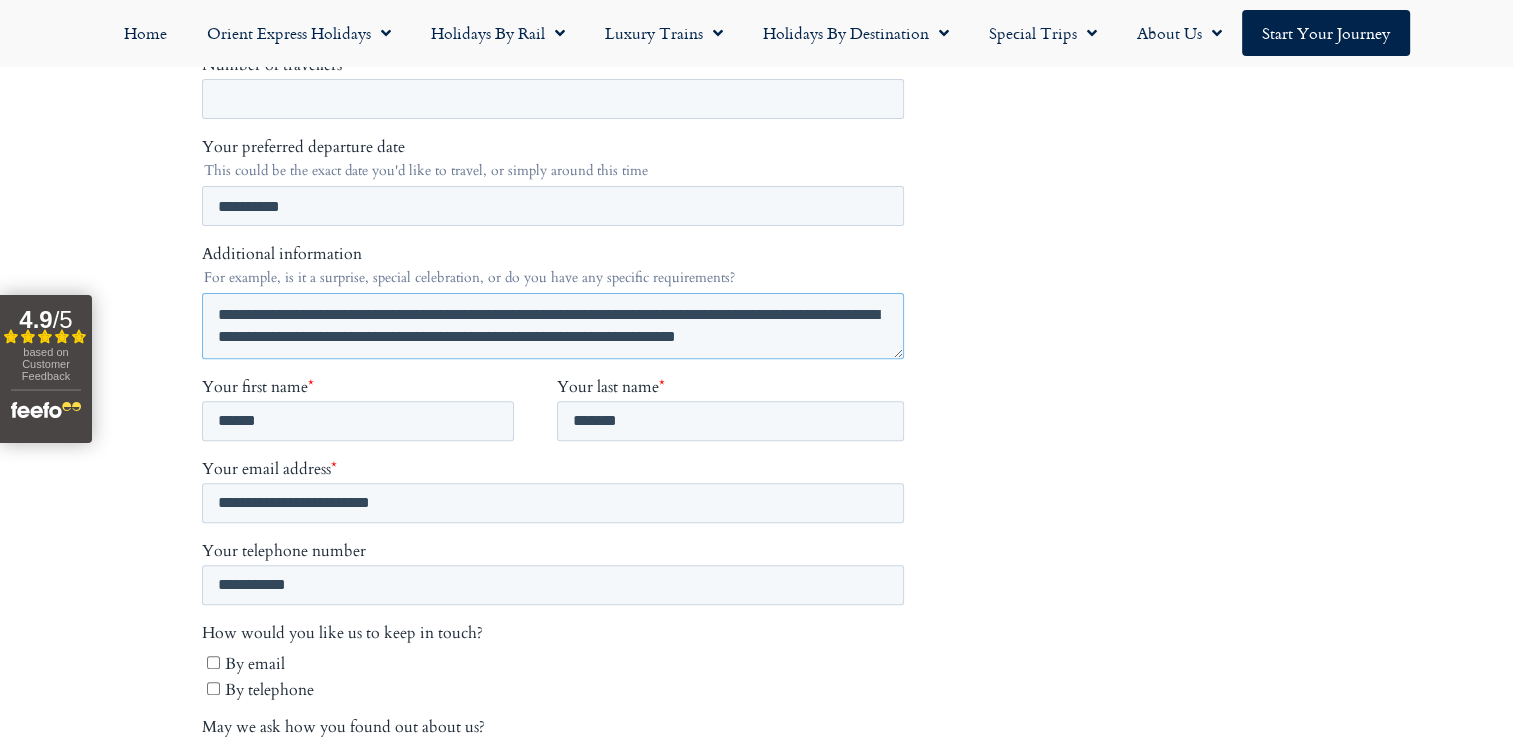 click on "**********" at bounding box center [552, 327] 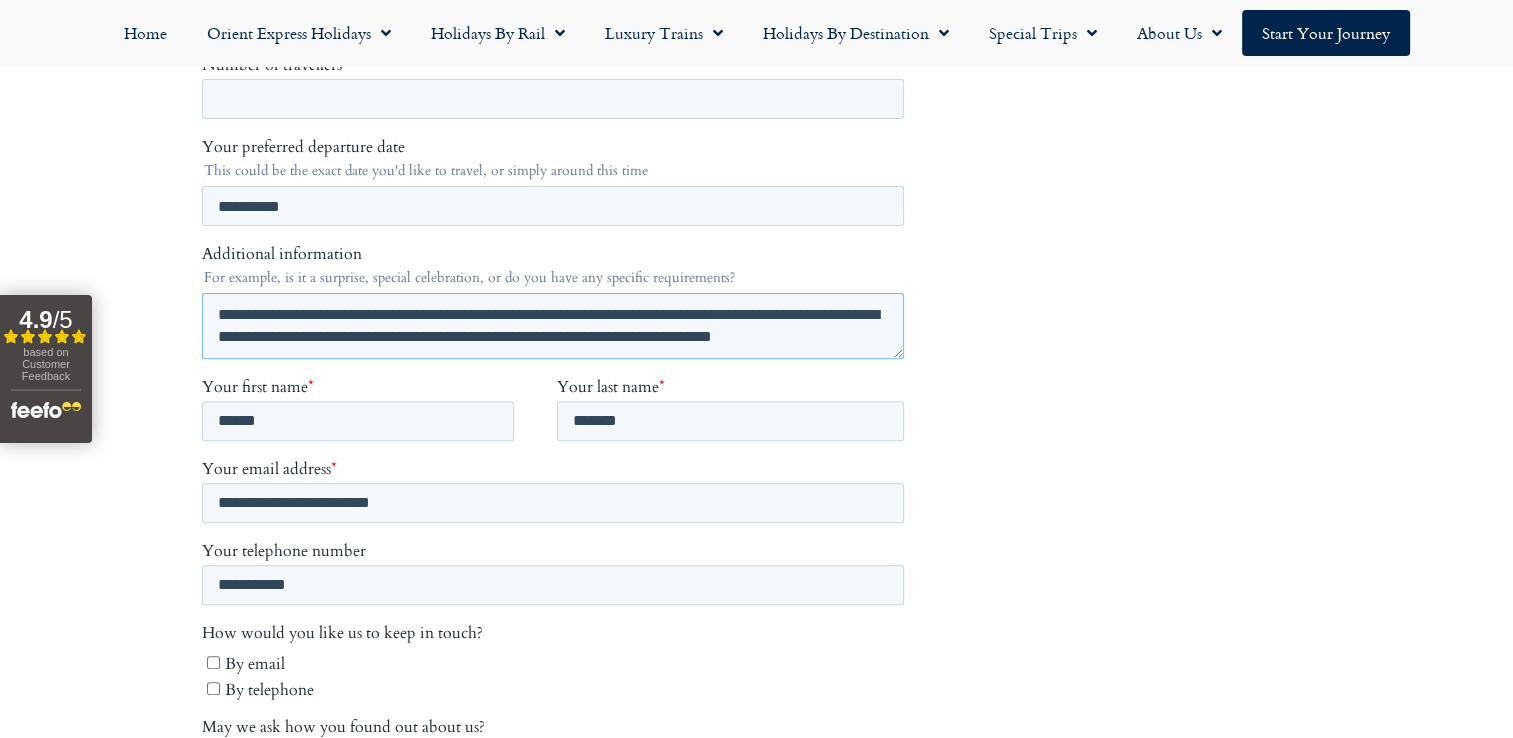 scroll, scrollTop: 0, scrollLeft: 0, axis: both 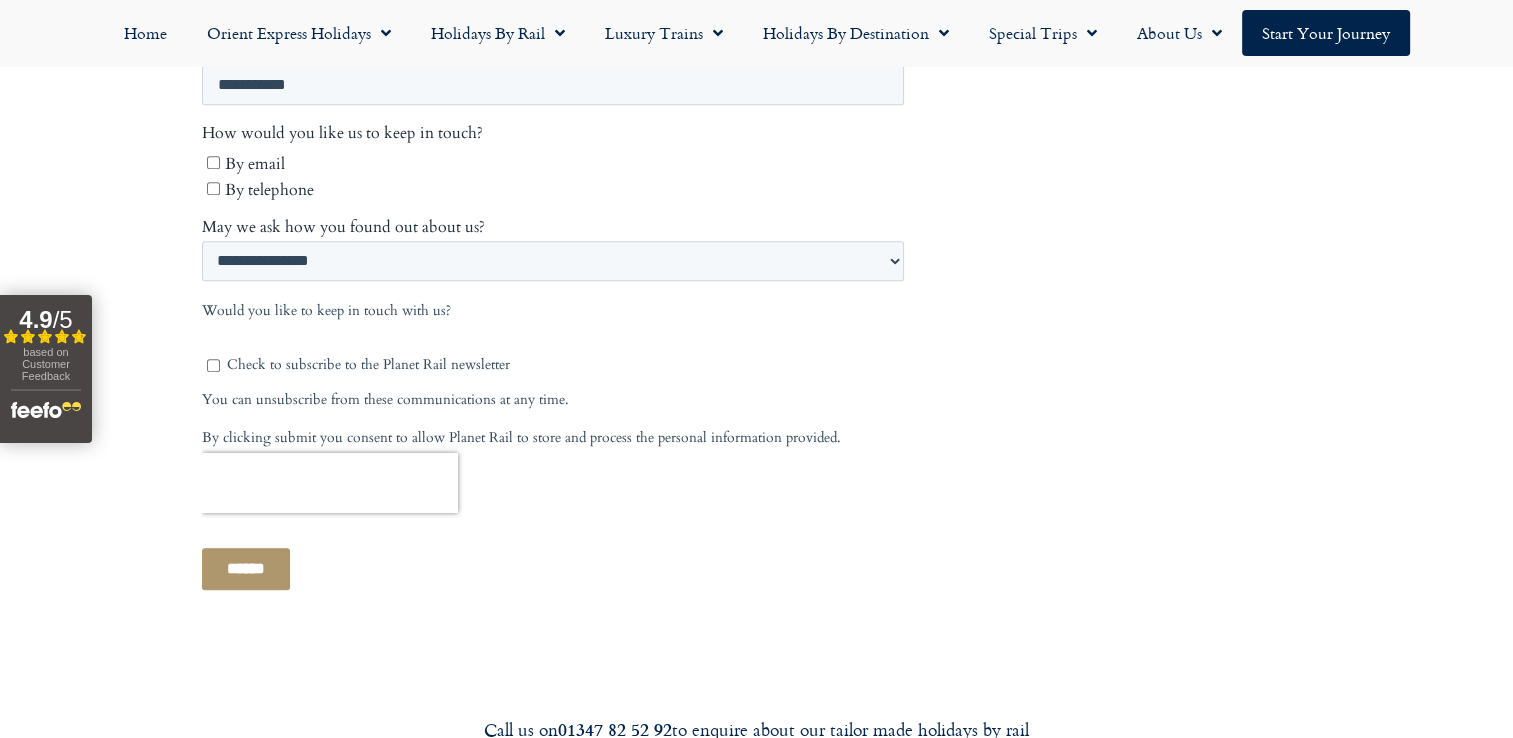 type on "**********" 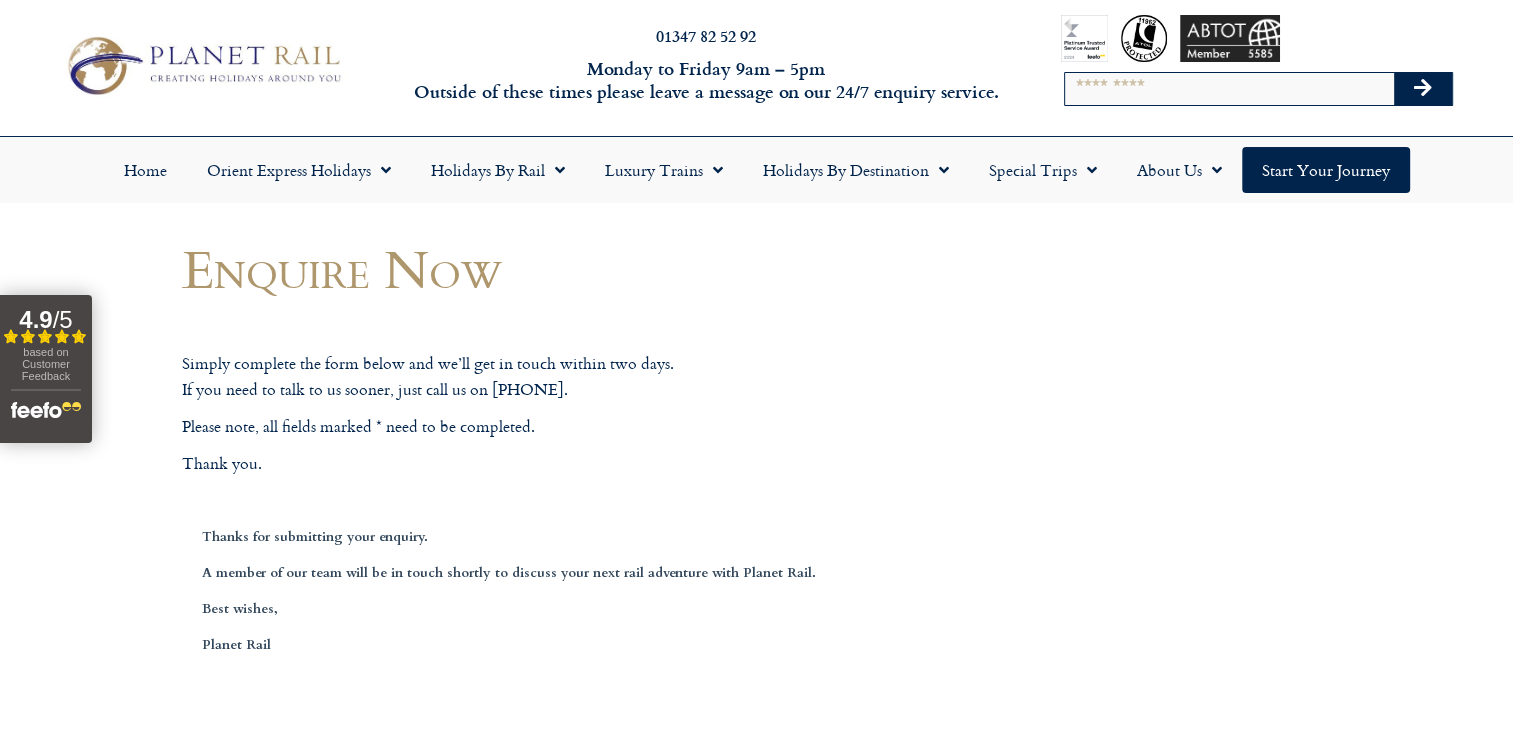 scroll, scrollTop: 0, scrollLeft: 0, axis: both 